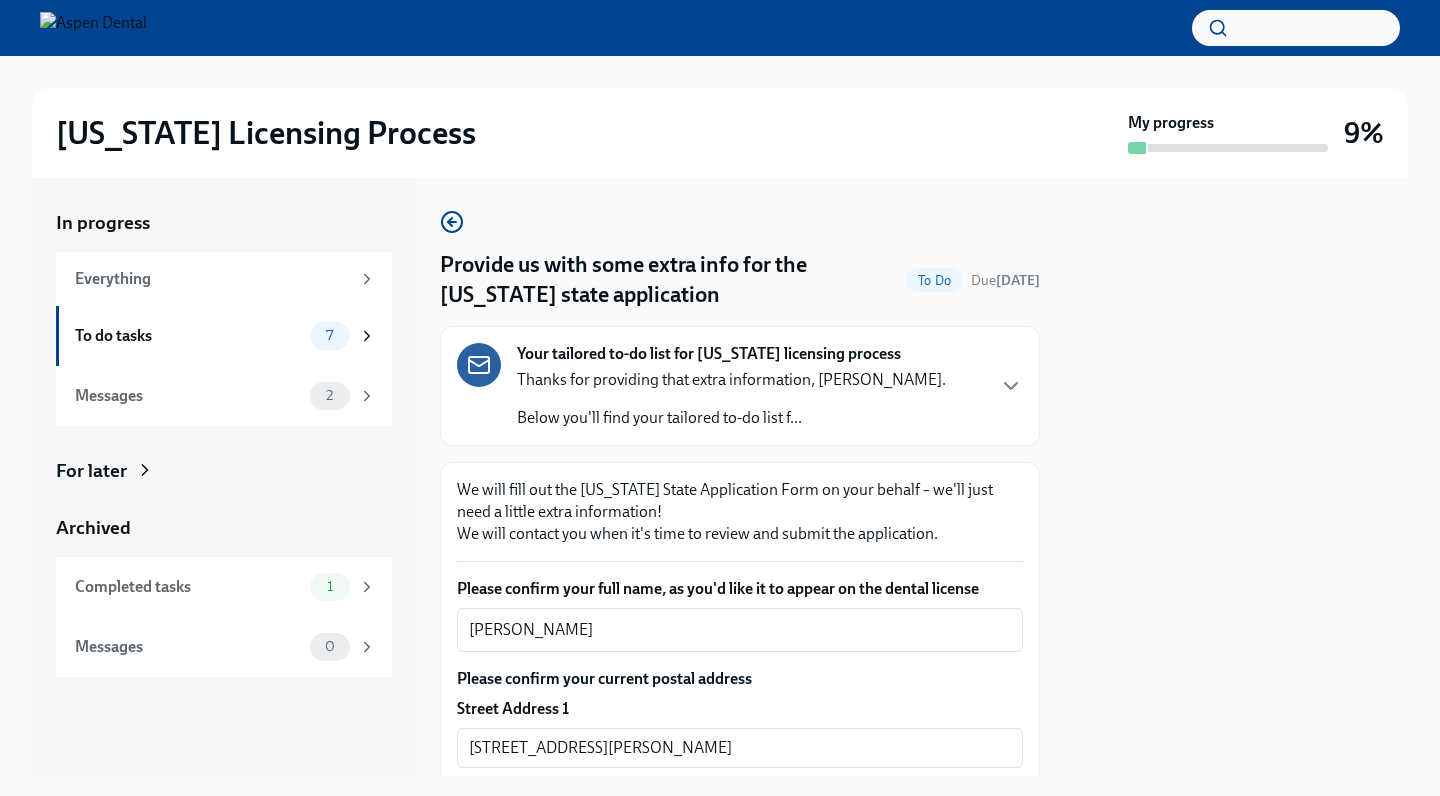 scroll, scrollTop: 0, scrollLeft: 0, axis: both 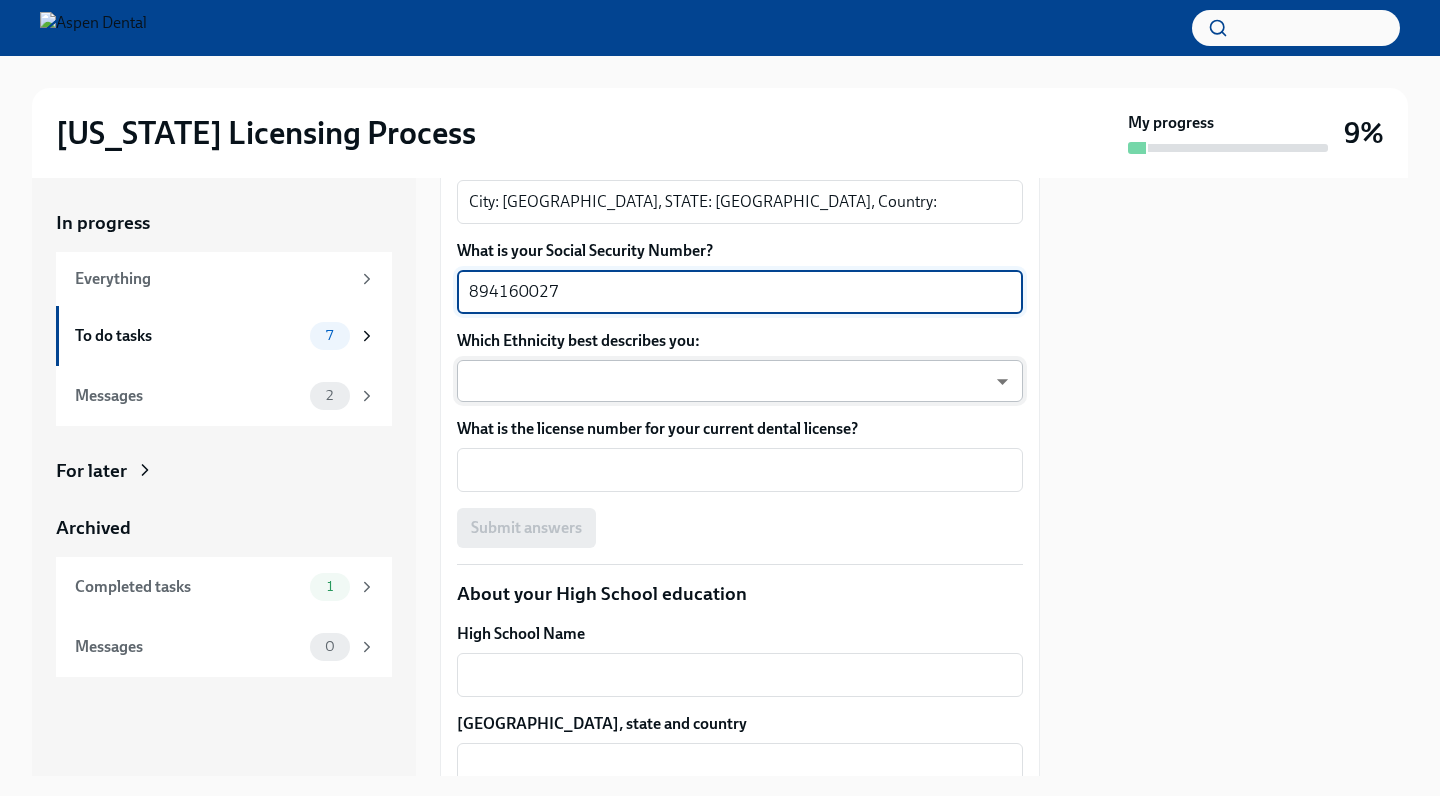type on "894160027" 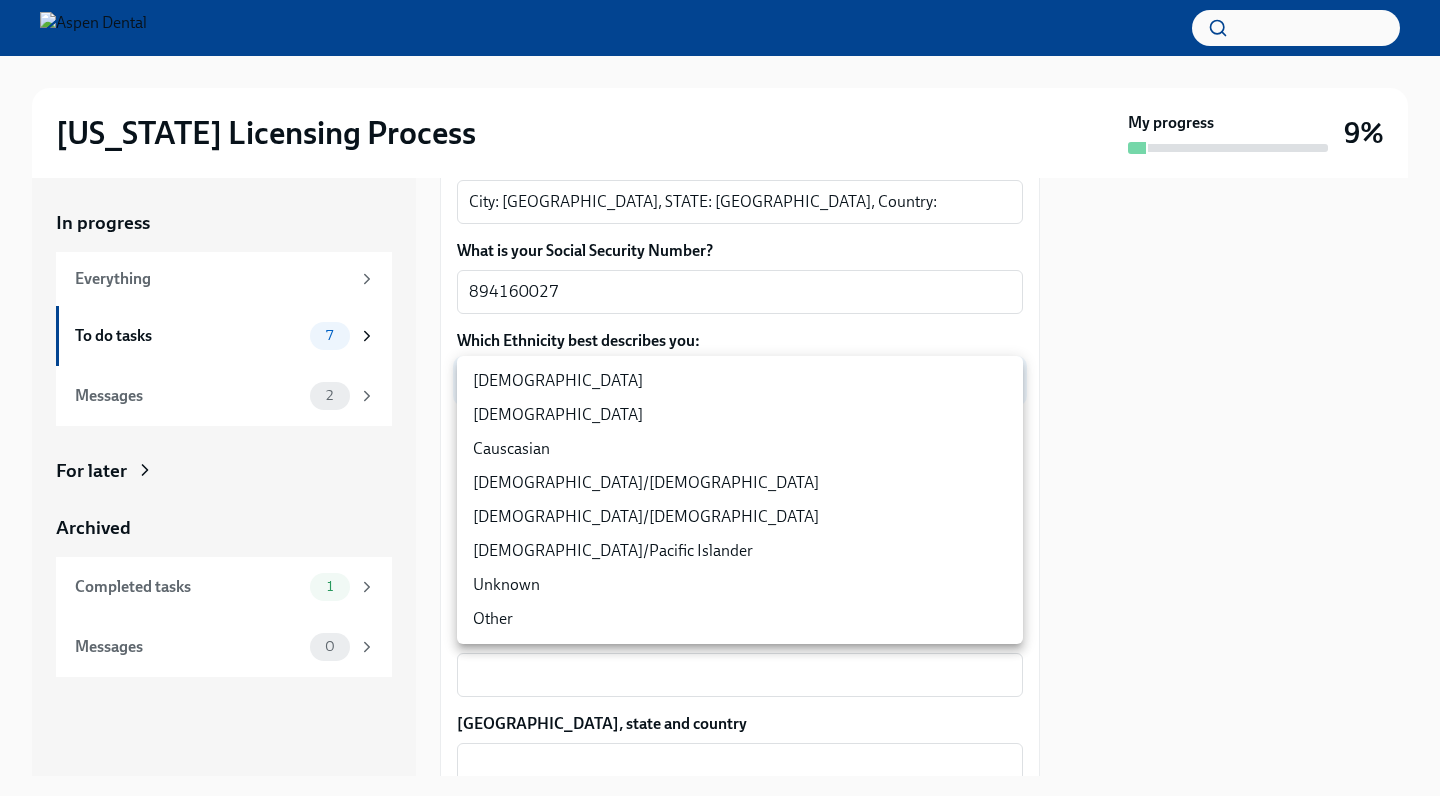 click on "[US_STATE] Licensing Process My progress 9% In progress Everything To do tasks 7 Messages 2 For later Archived Completed tasks 1 Messages 0 Provide us with some extra info for the [US_STATE] state application To Do Due  [DATE] Your tailored to-do list for [US_STATE] licensing process Thanks for providing that extra information, [PERSON_NAME].
Below you'll find your tailored to-do list f... We will fill out the [US_STATE] State Application Form on your behalf – we'll just need a little extra information!
We will contact you when it's time to review and submit the application. Please confirm your full name, as you'd like it to appear on the dental license [PERSON_NAME] x ​ Please confirm your current postal address Street Address [STREET_ADDRESS][PERSON_NAME] Address 2 ​ Postal Code [GEOGRAPHIC_DATA] ​ State/Region [US_STATE] ​ Country [GEOGRAPHIC_DATA] ​ Please confirm your date of birth (MM/DD/YYYY) [DEMOGRAPHIC_DATA] x ​ What is your gender? [DEMOGRAPHIC_DATA] Man Prefer not to disclose x ​ 894160027 x ​ x" at bounding box center [720, 398] 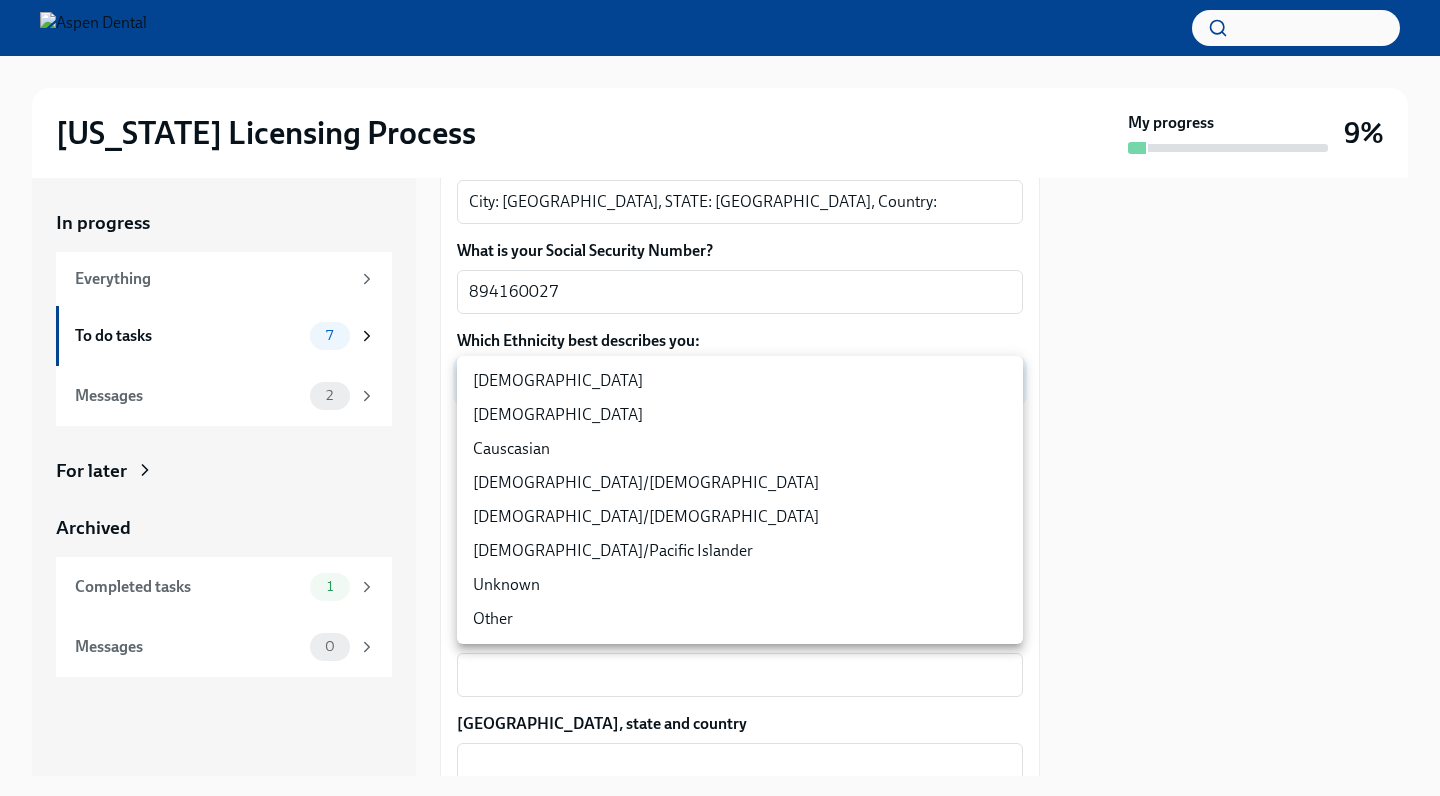 type on "930Z9RFkx" 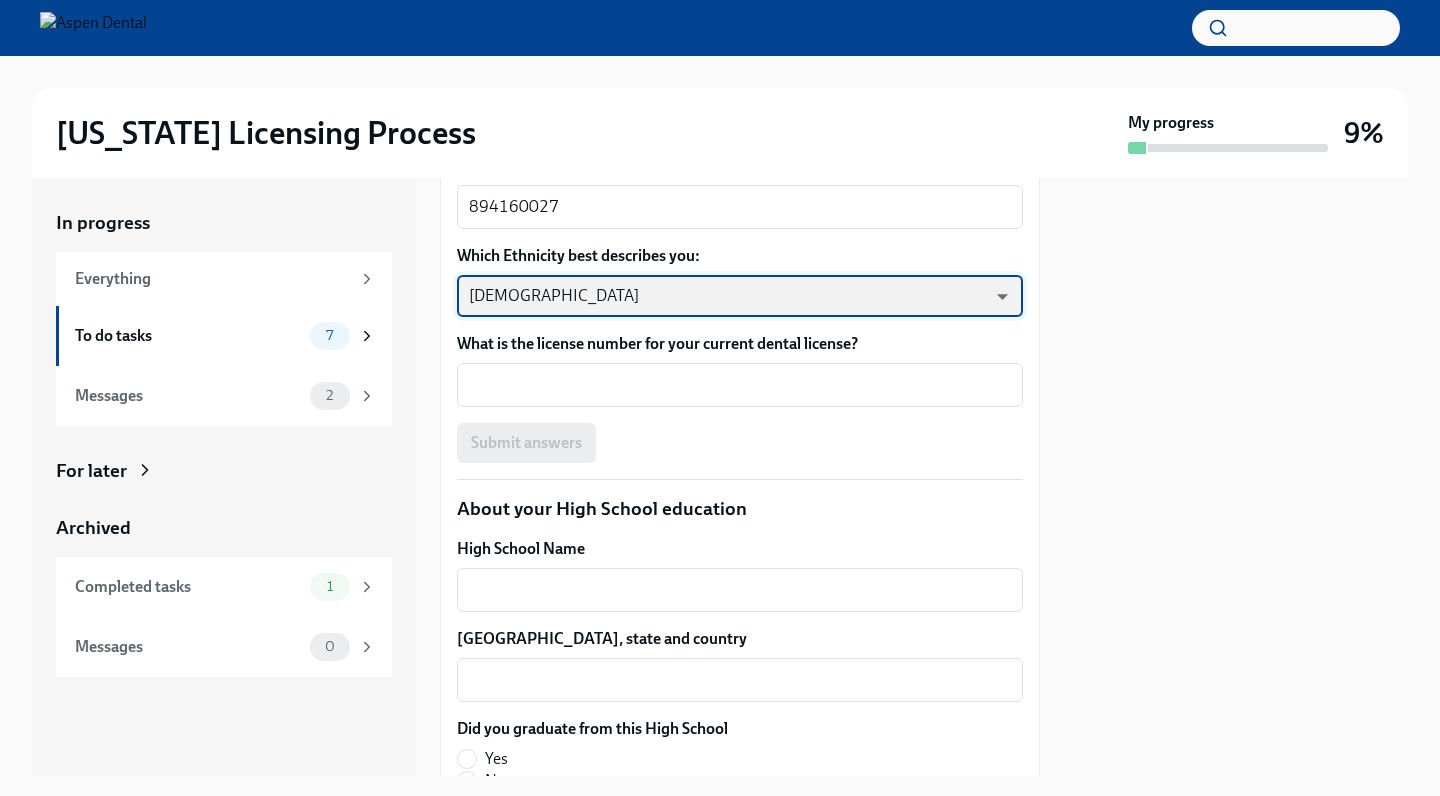 scroll, scrollTop: 1205, scrollLeft: 0, axis: vertical 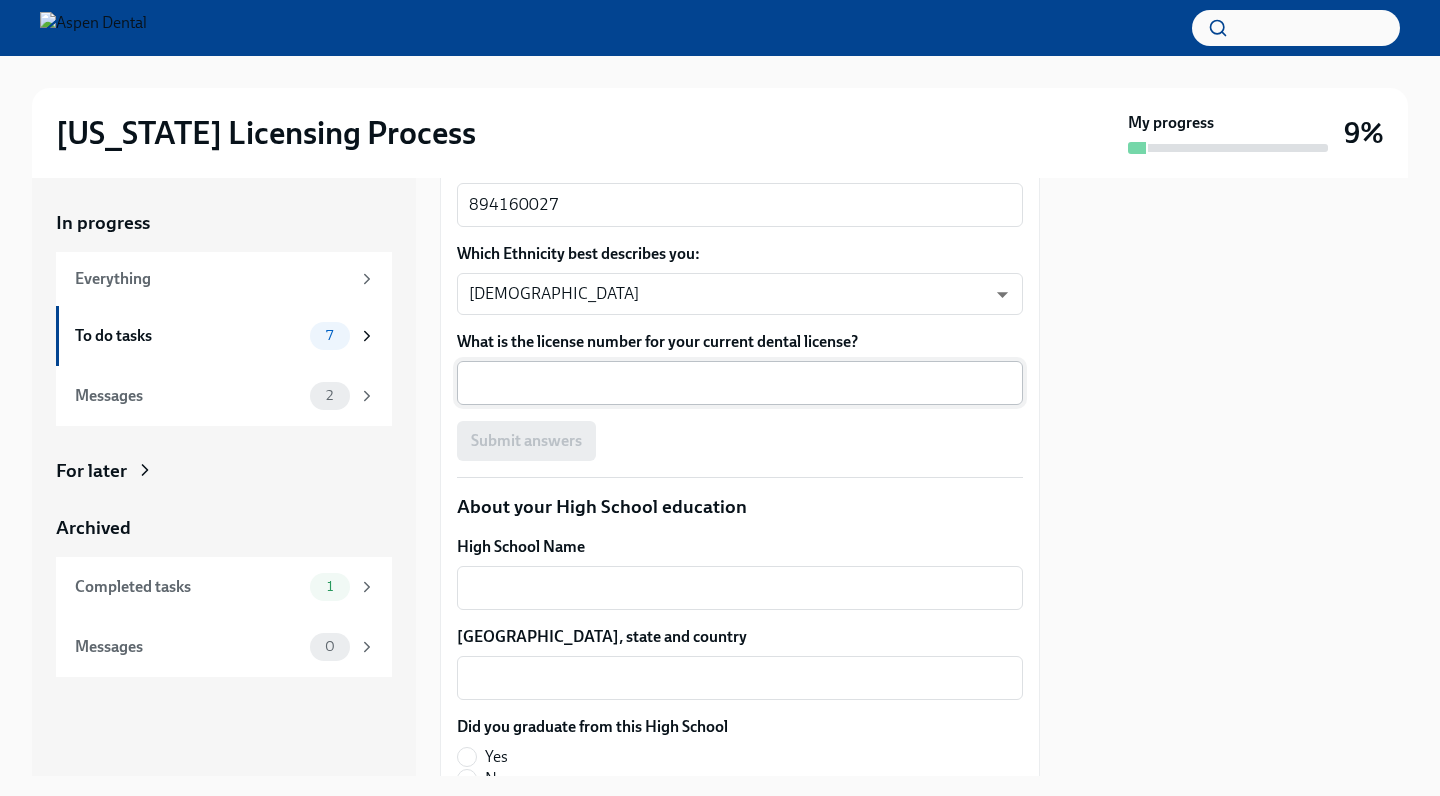 click on "x ​" at bounding box center (740, 383) 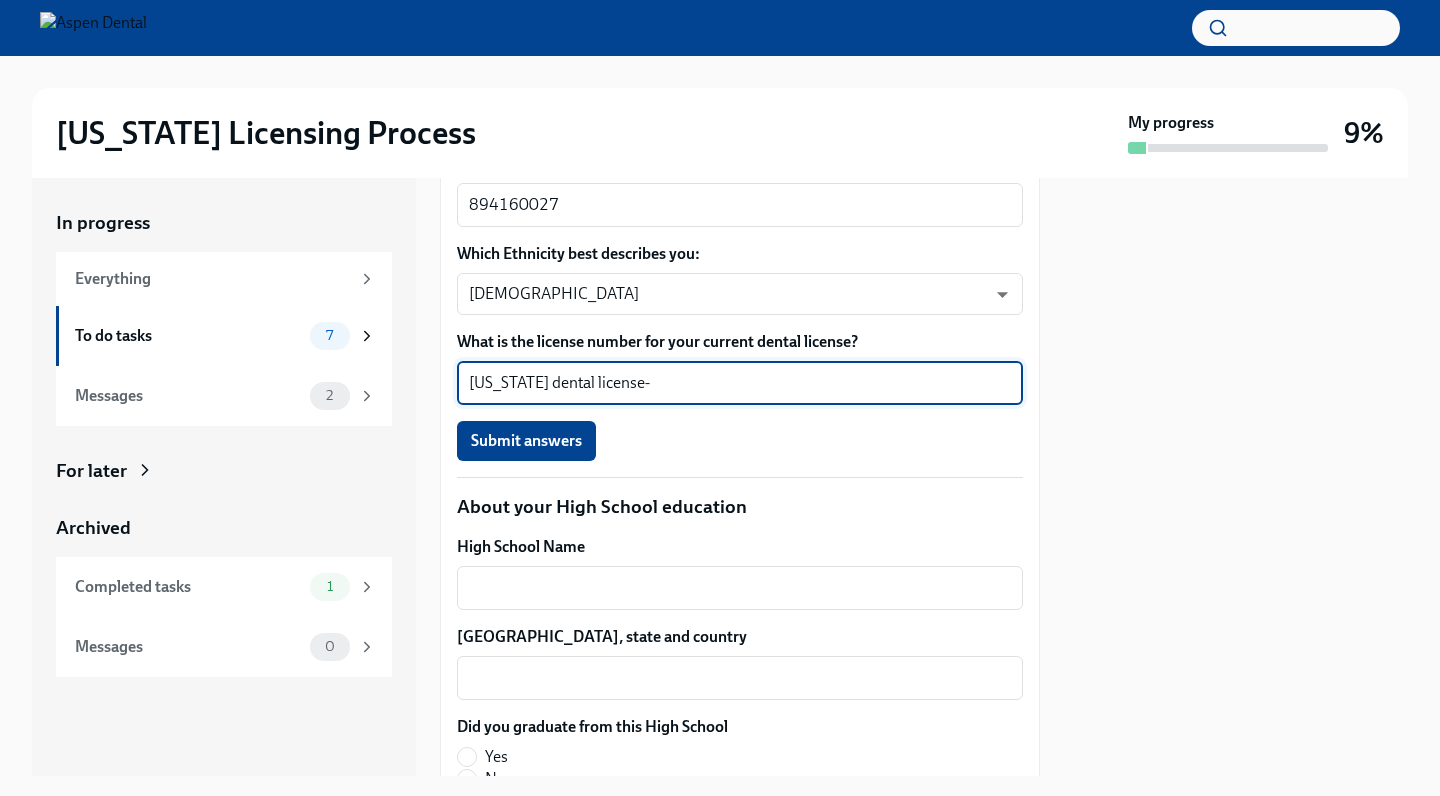paste on "30.028093" 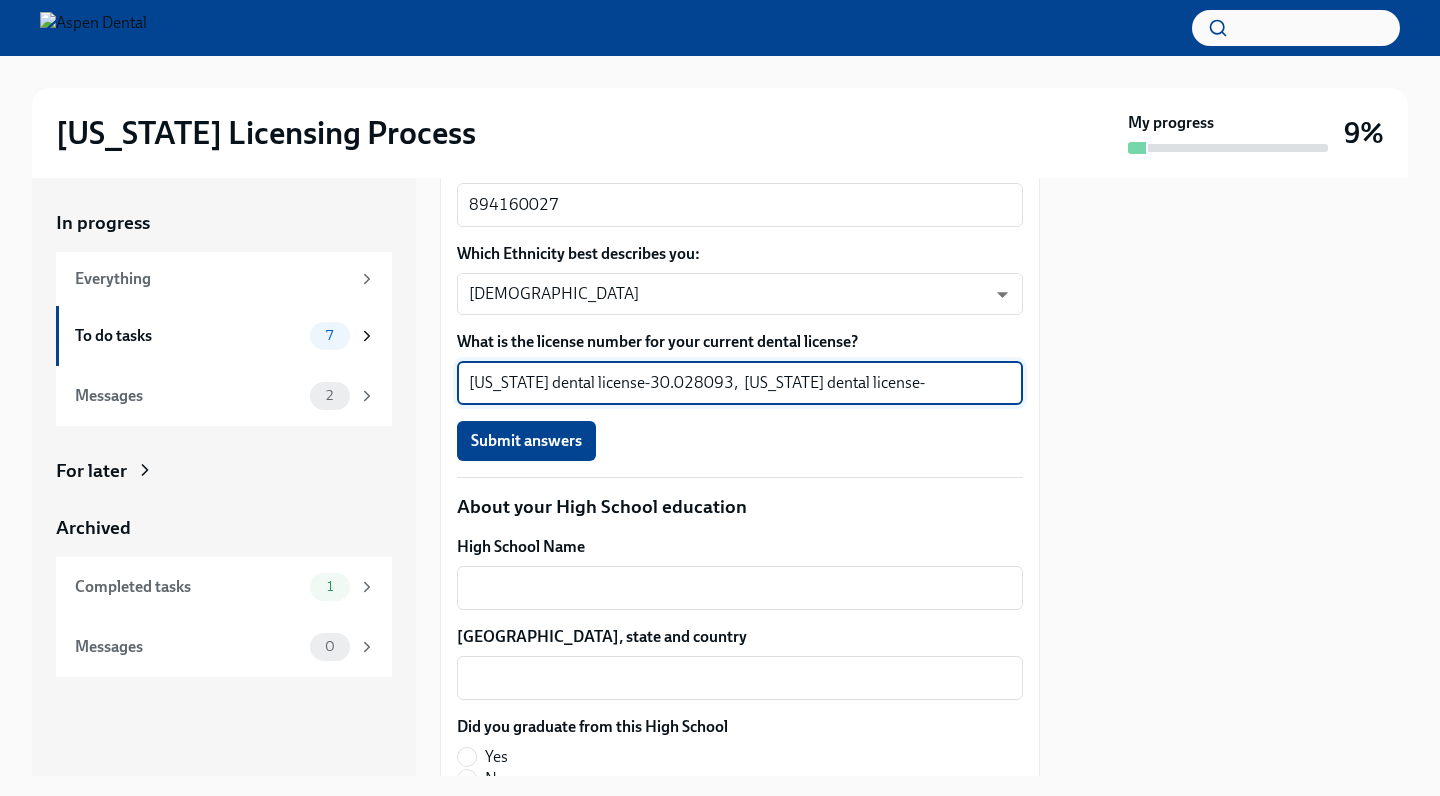 paste on "DEN.00206386" 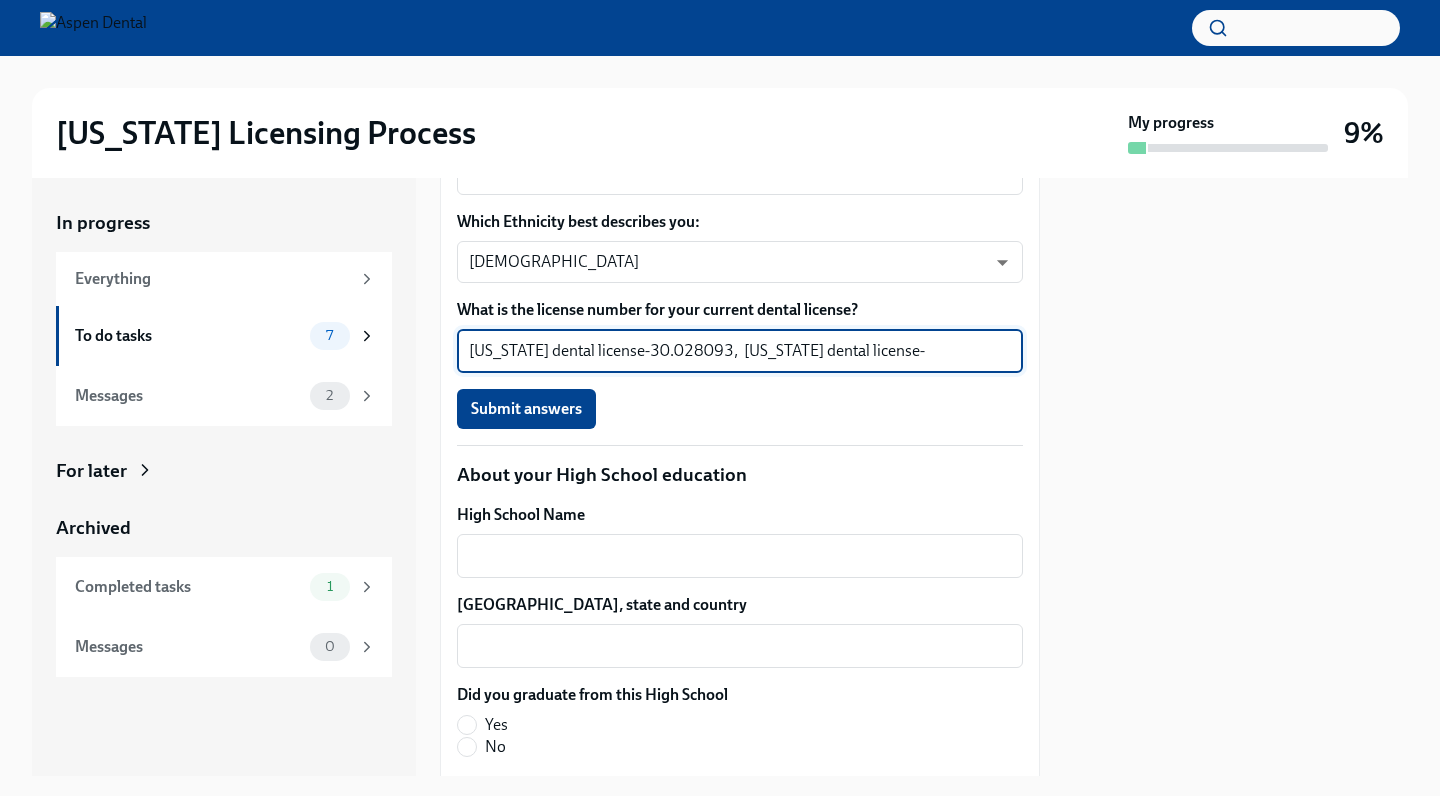 scroll, scrollTop: 1263, scrollLeft: 0, axis: vertical 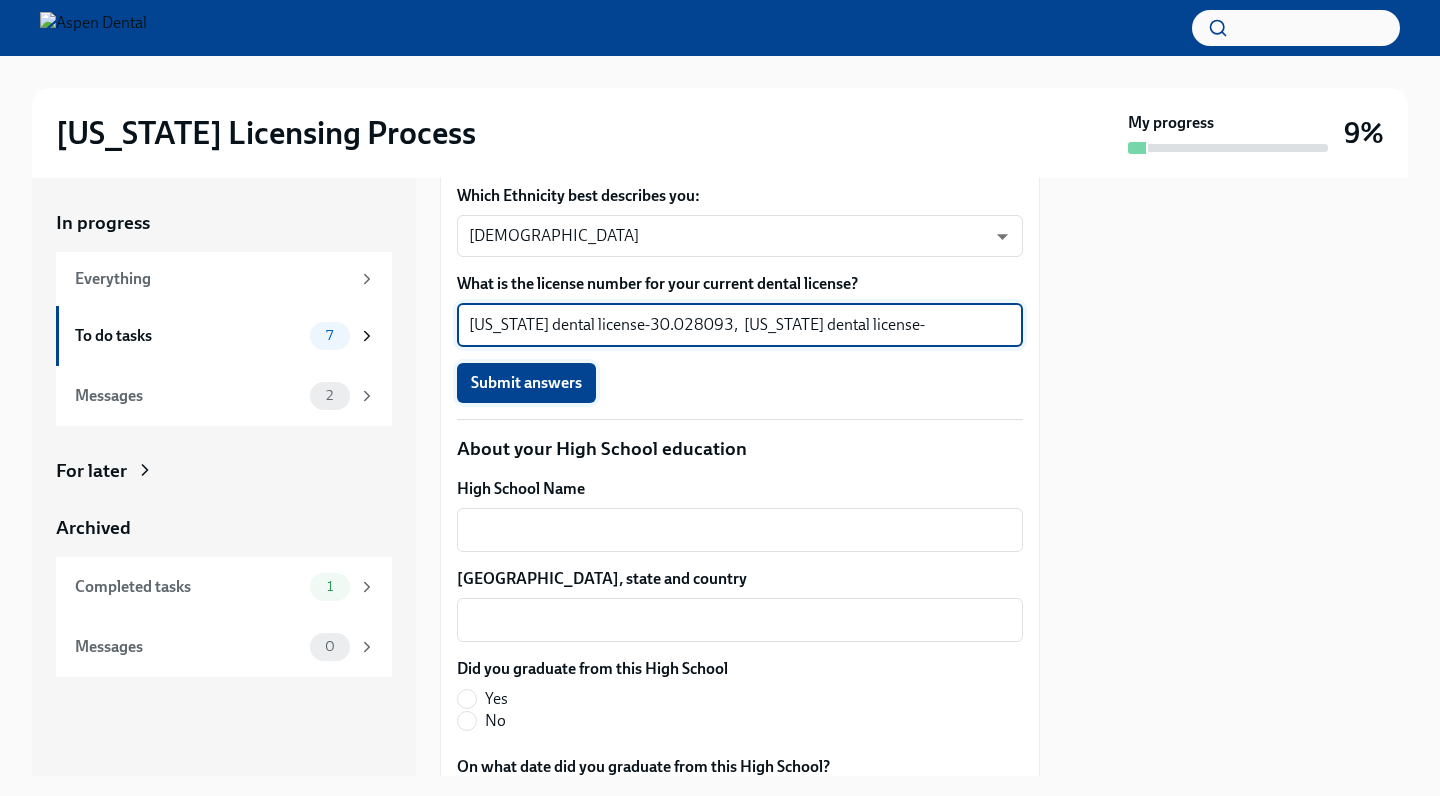 type on "[US_STATE] dental license-30.028093,  [US_STATE] dental license- DEN.00206386" 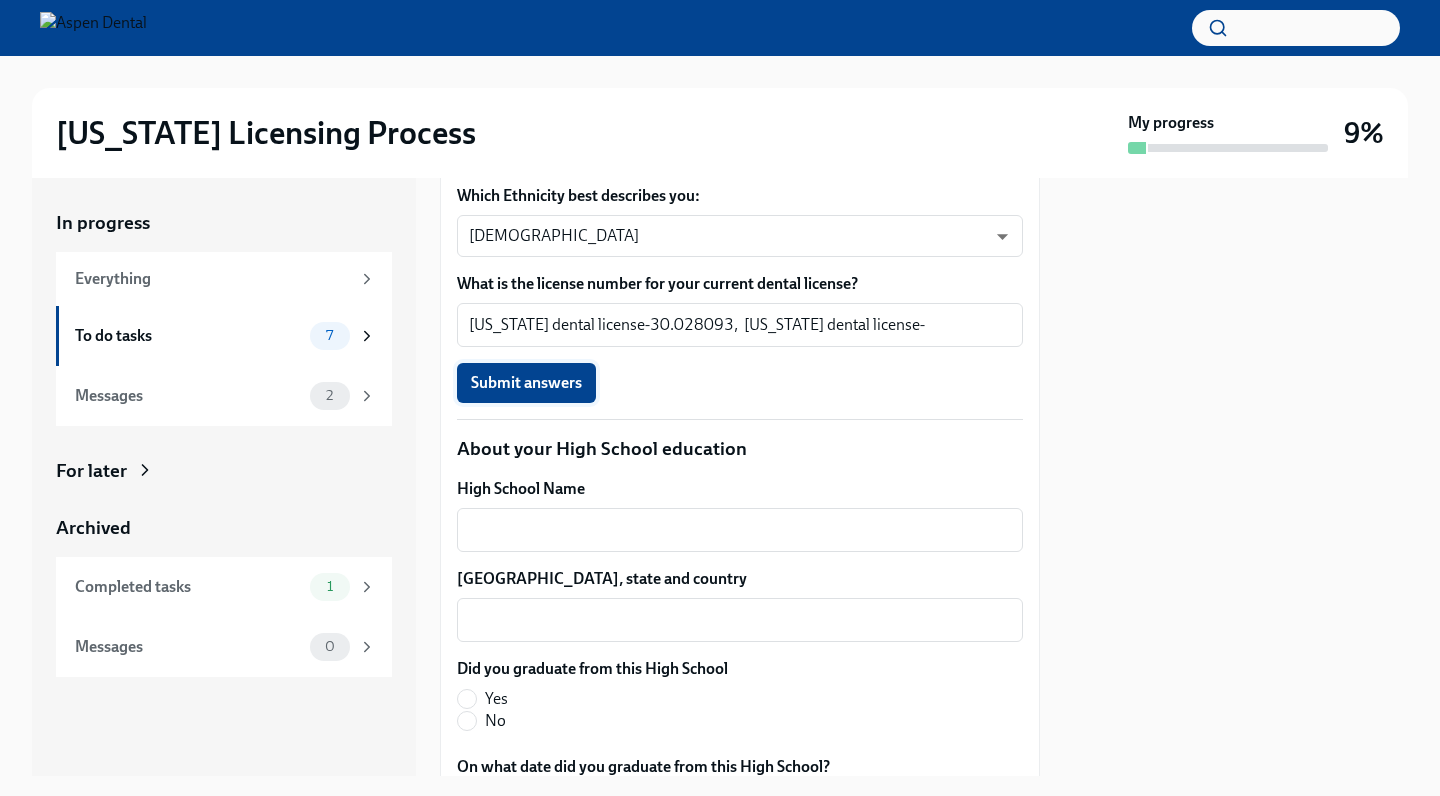 click on "Submit answers" at bounding box center [526, 383] 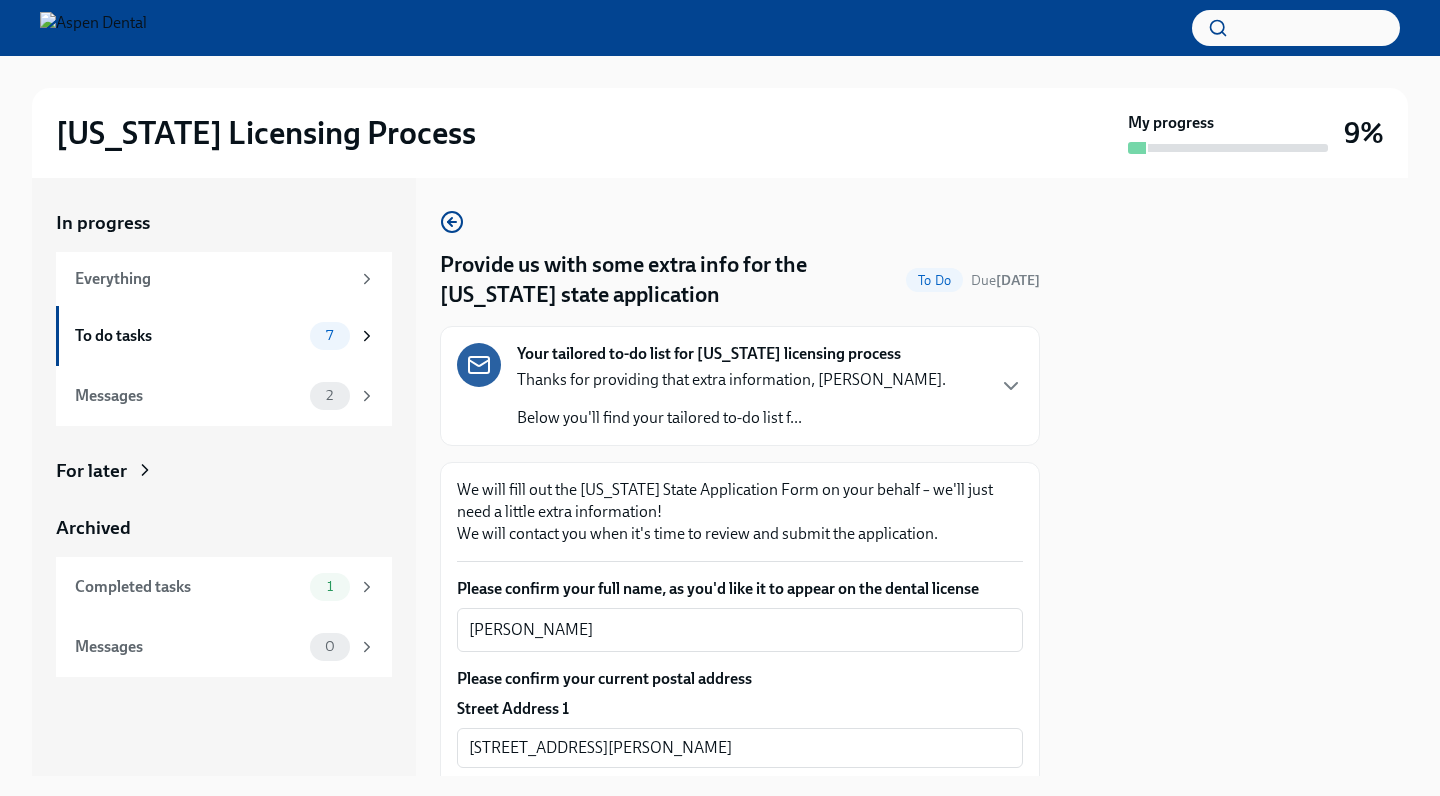 scroll, scrollTop: 0, scrollLeft: 0, axis: both 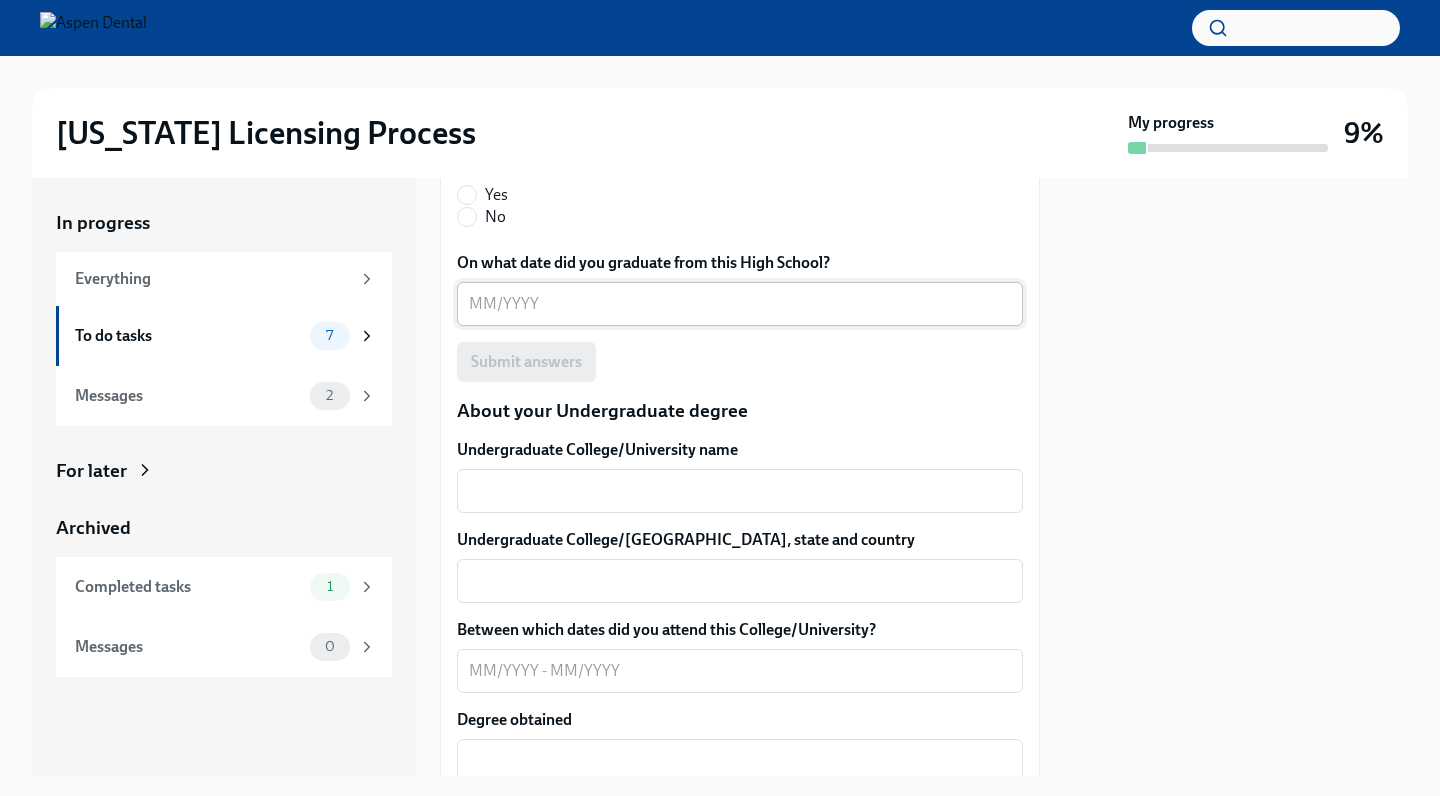 click on "x ​" at bounding box center [740, 304] 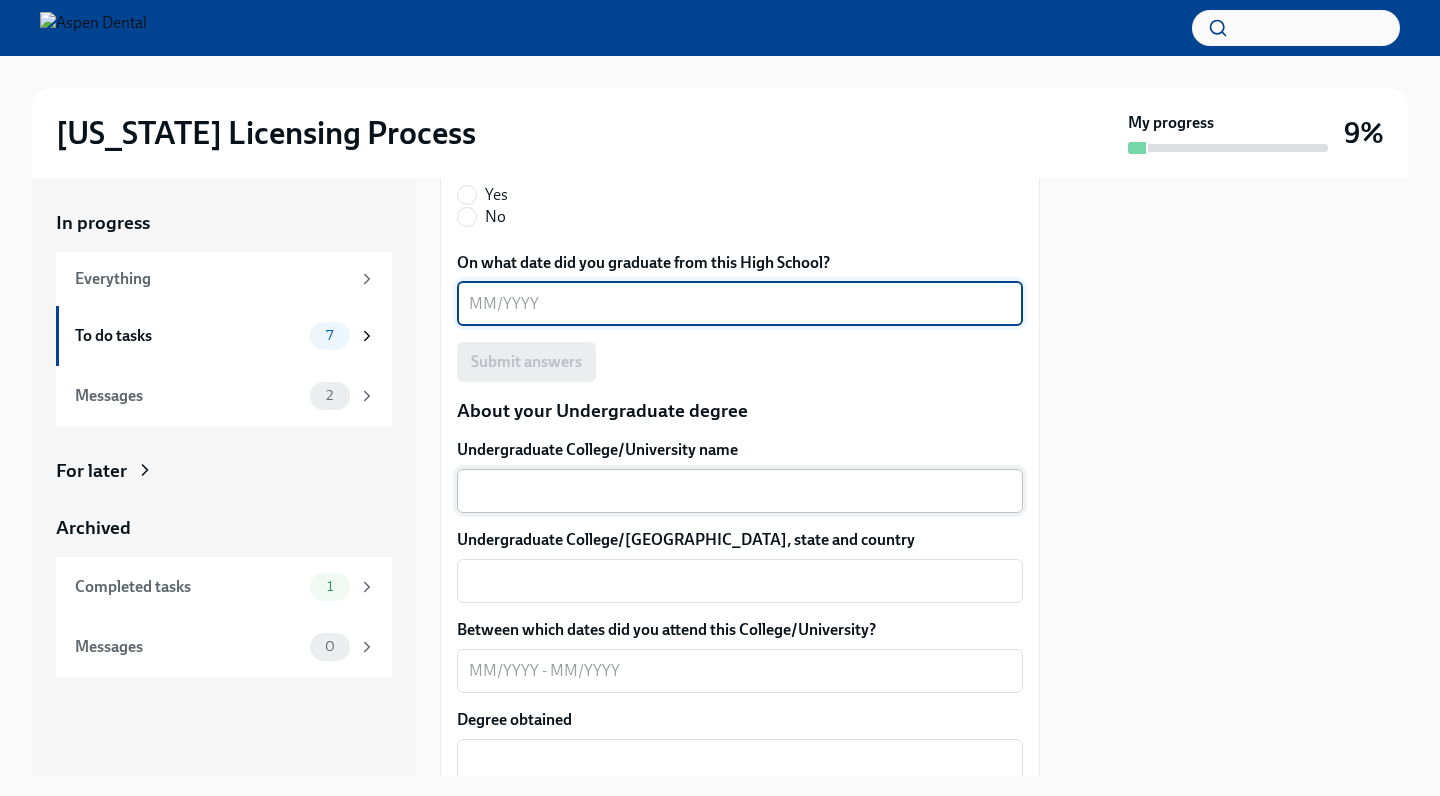 click on "x ​" at bounding box center (740, 491) 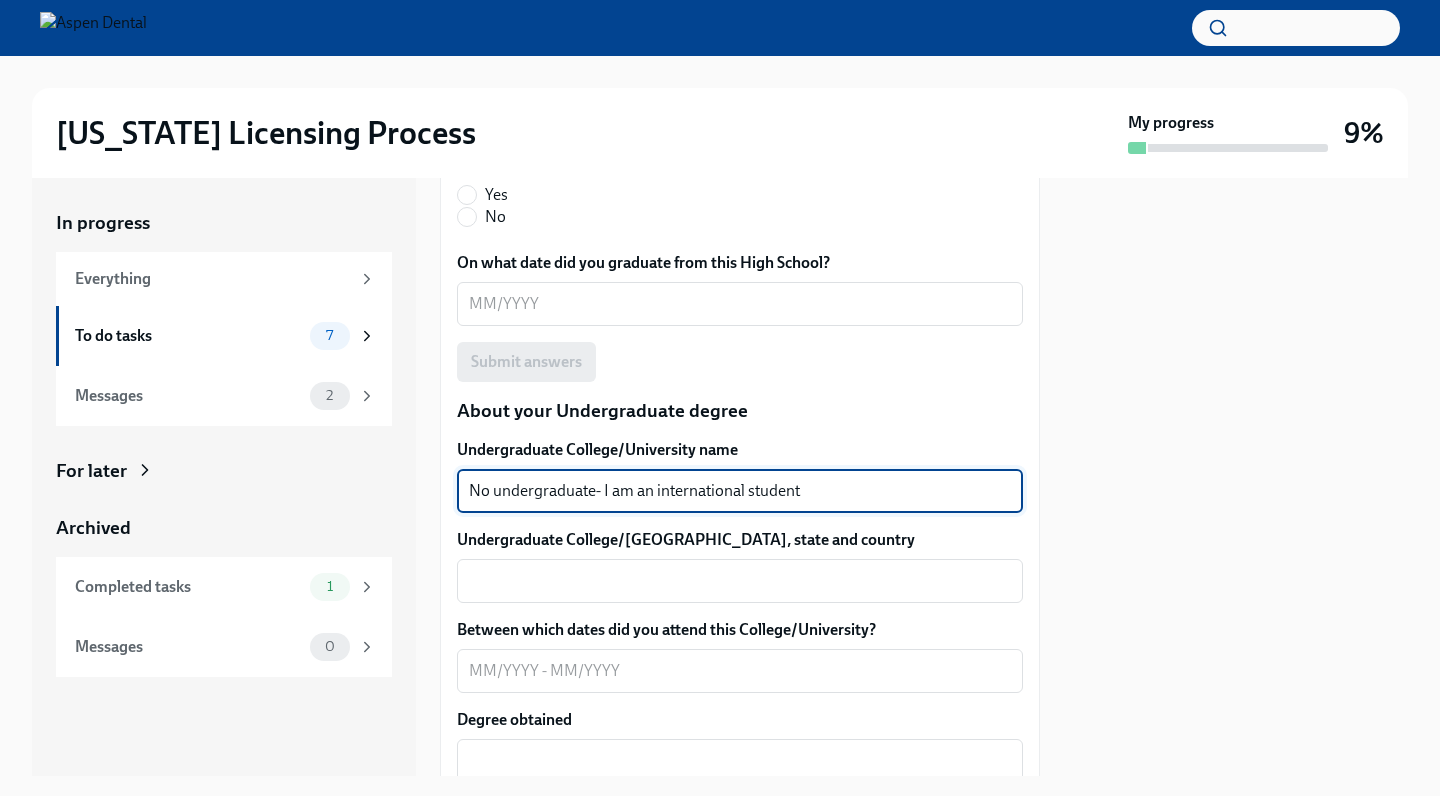 type on "No undergraduate- I am an international student" 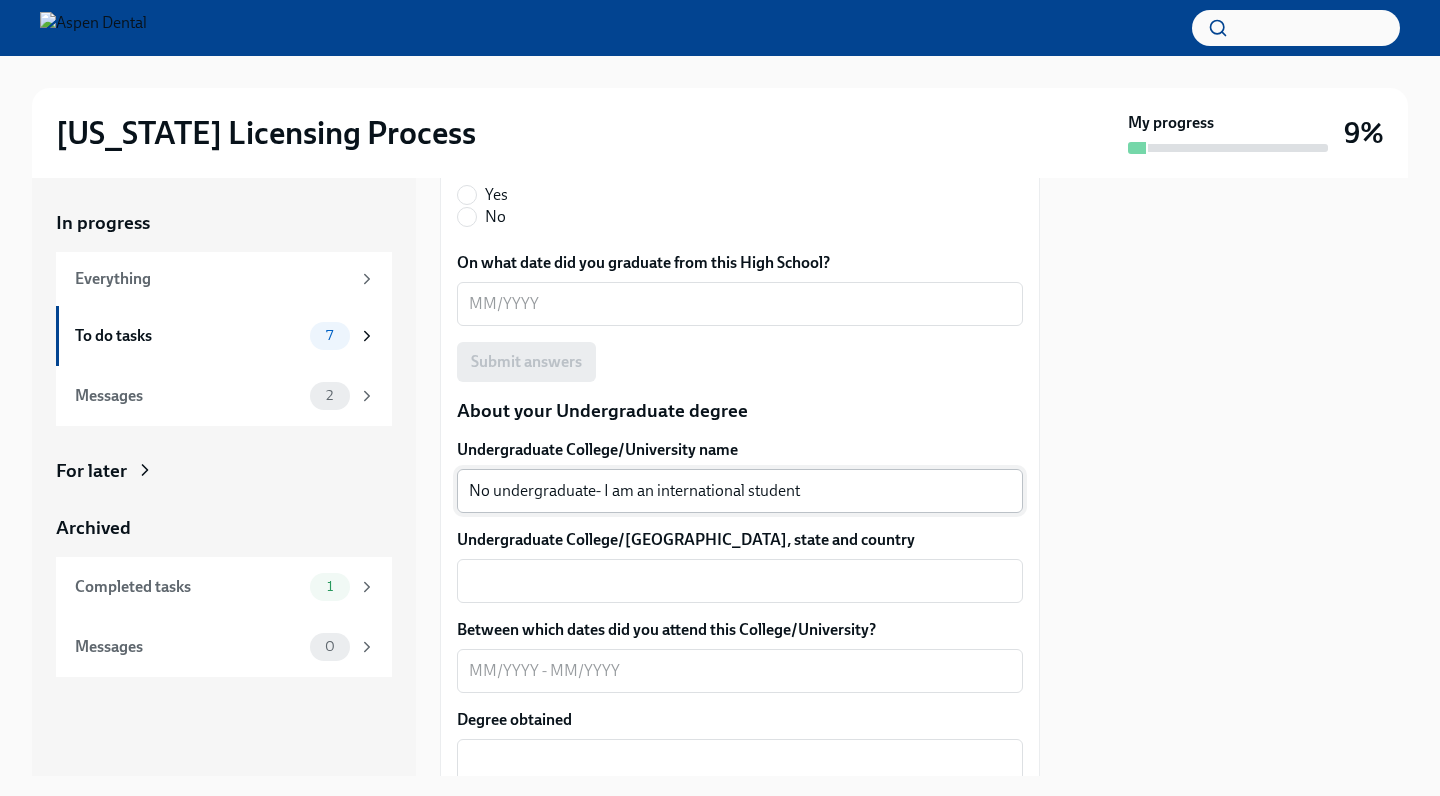 drag, startPoint x: 467, startPoint y: 491, endPoint x: 797, endPoint y: 491, distance: 330 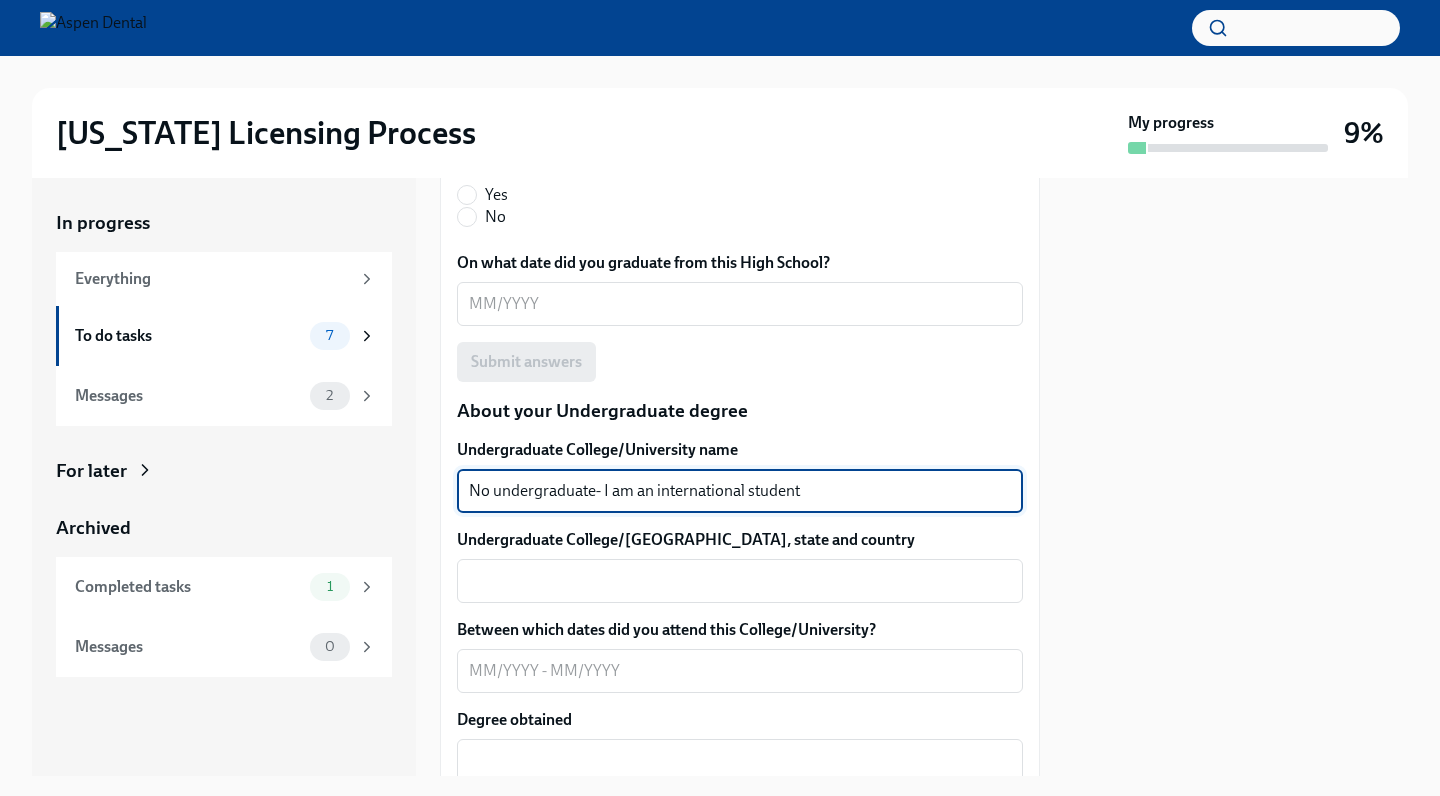 drag, startPoint x: 815, startPoint y: 491, endPoint x: 448, endPoint y: 488, distance: 367.01227 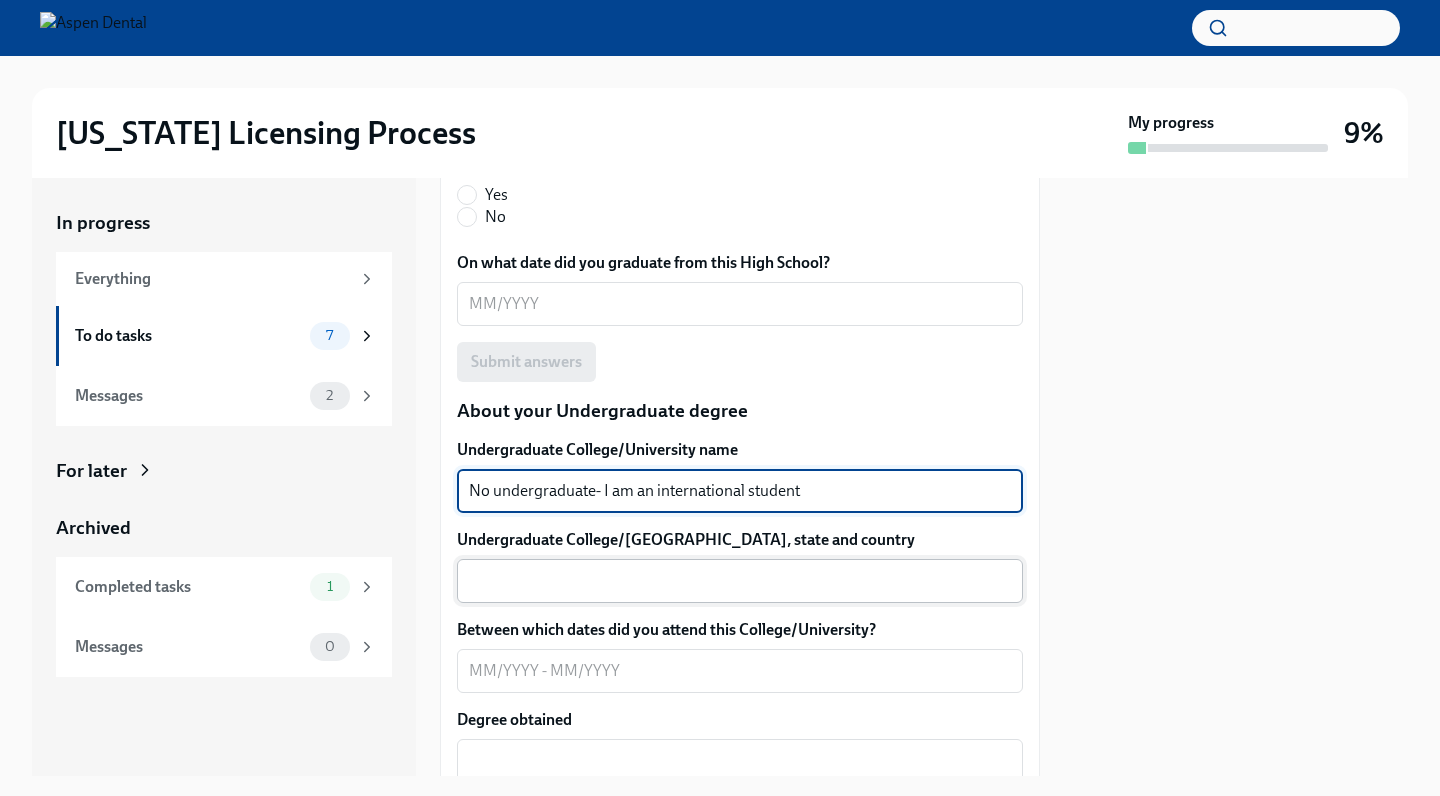 click on "Undergraduate College/[GEOGRAPHIC_DATA], state and country" at bounding box center (740, 581) 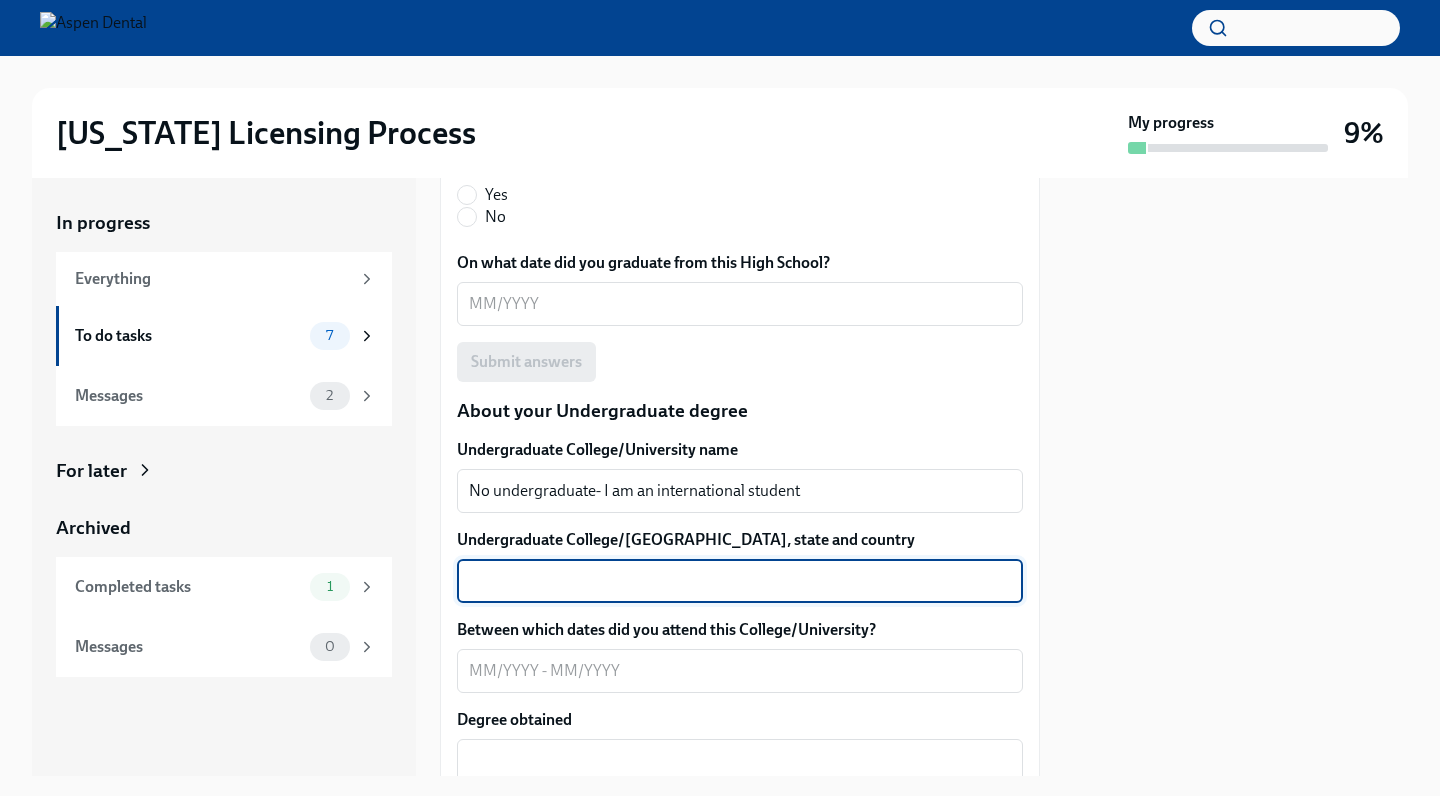 paste on "No undergraduate- I am an international student" 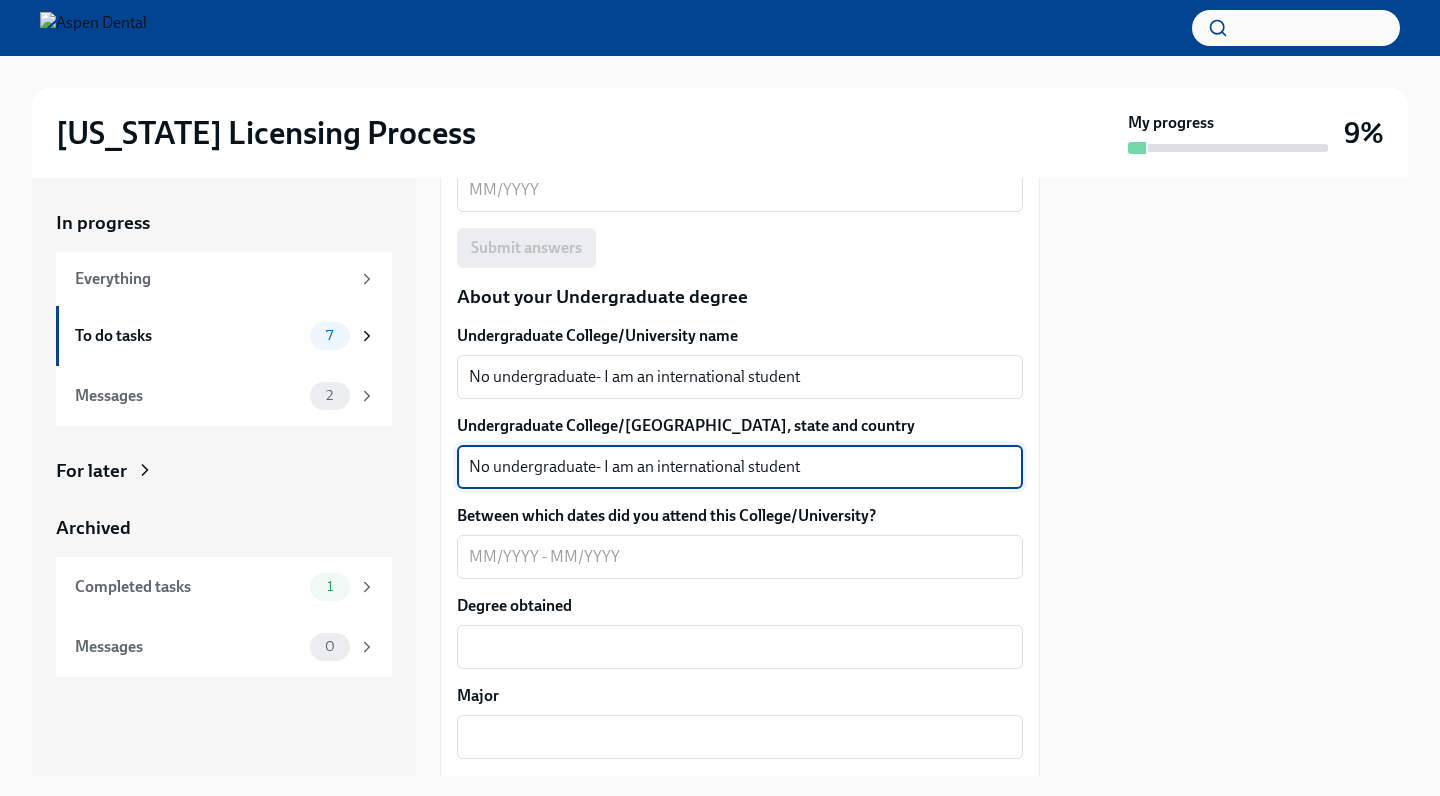 scroll, scrollTop: 1886, scrollLeft: 0, axis: vertical 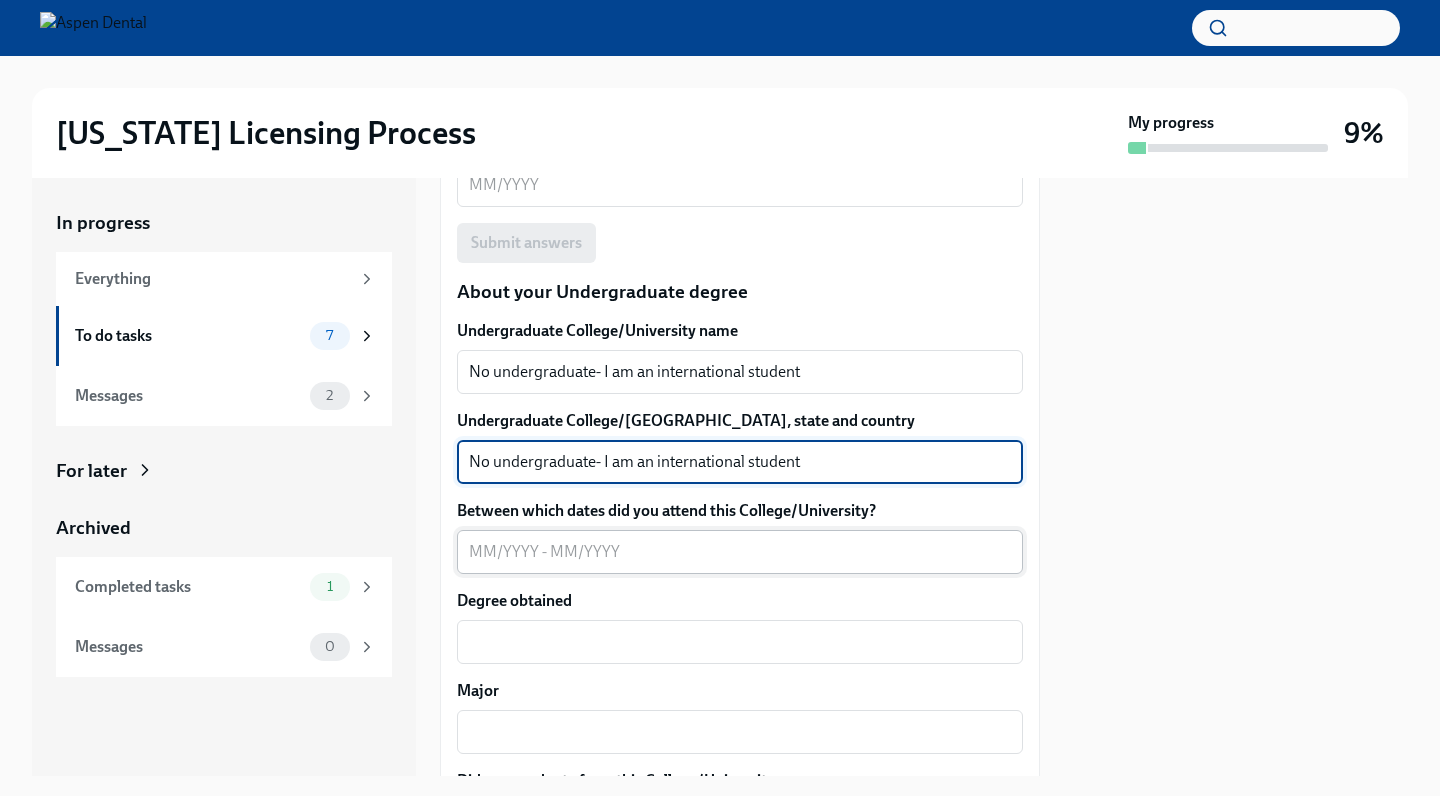 type on "No undergraduate- I am an international student" 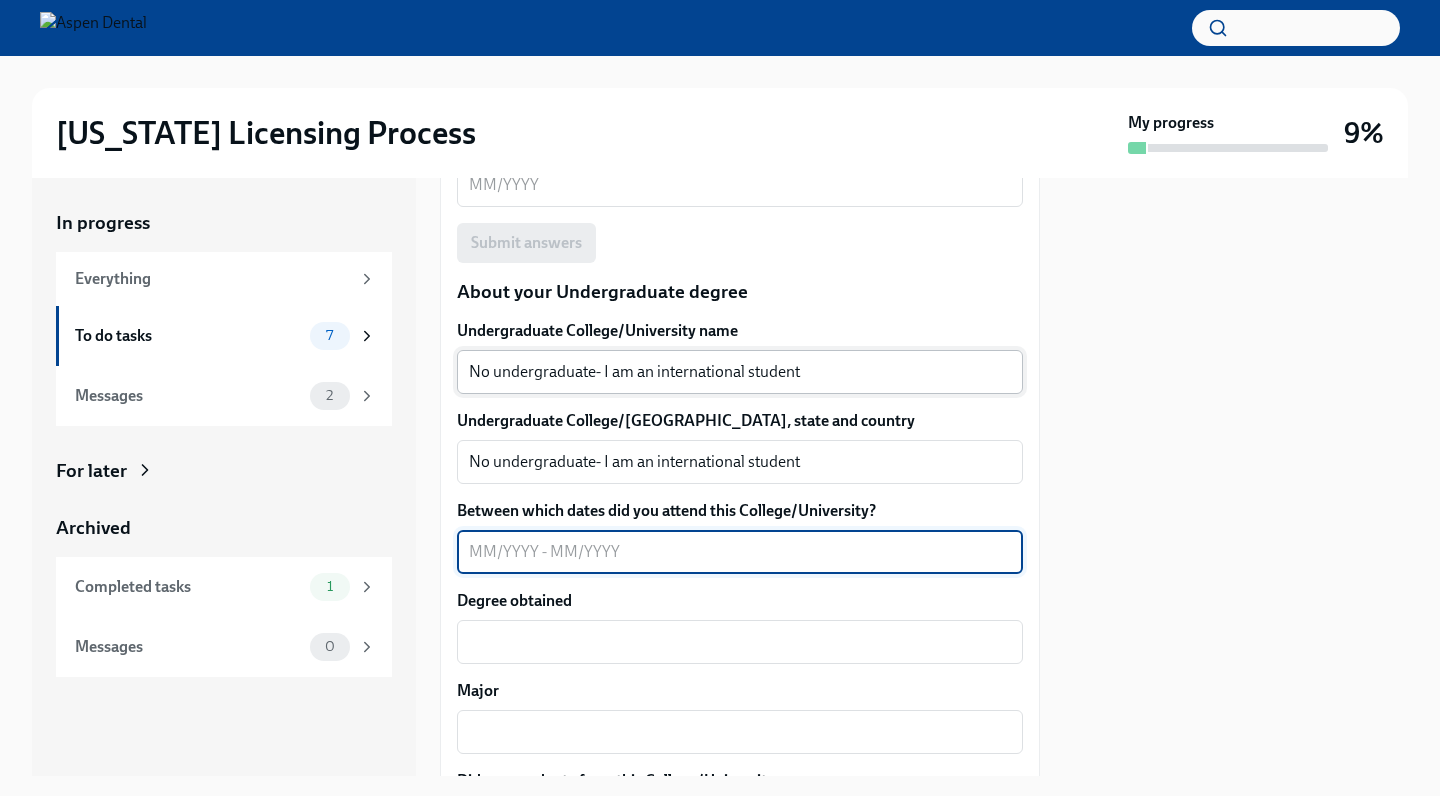 click on "No undergraduate- I am an international student" at bounding box center [740, 372] 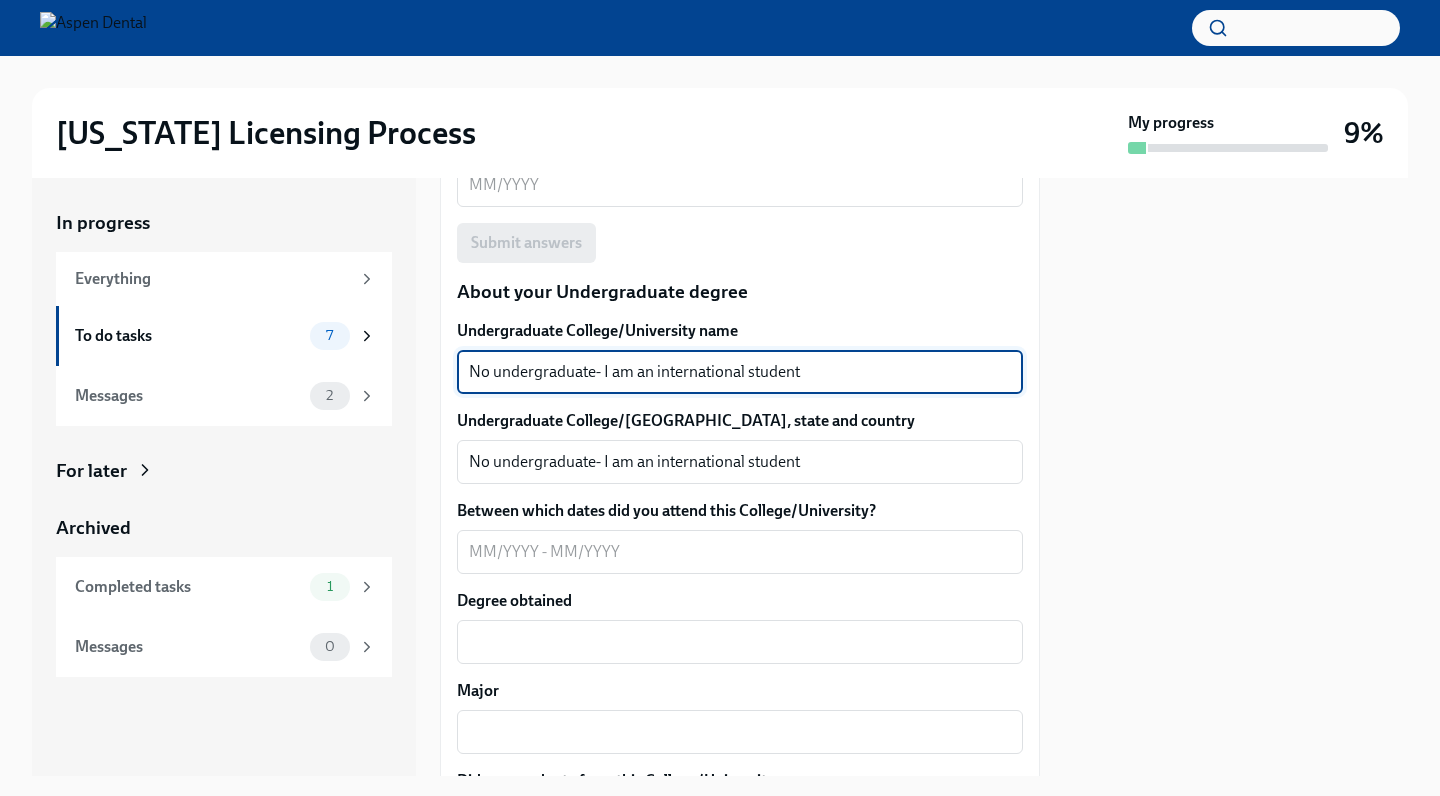 click on "No undergraduate- I am an international student" at bounding box center [740, 372] 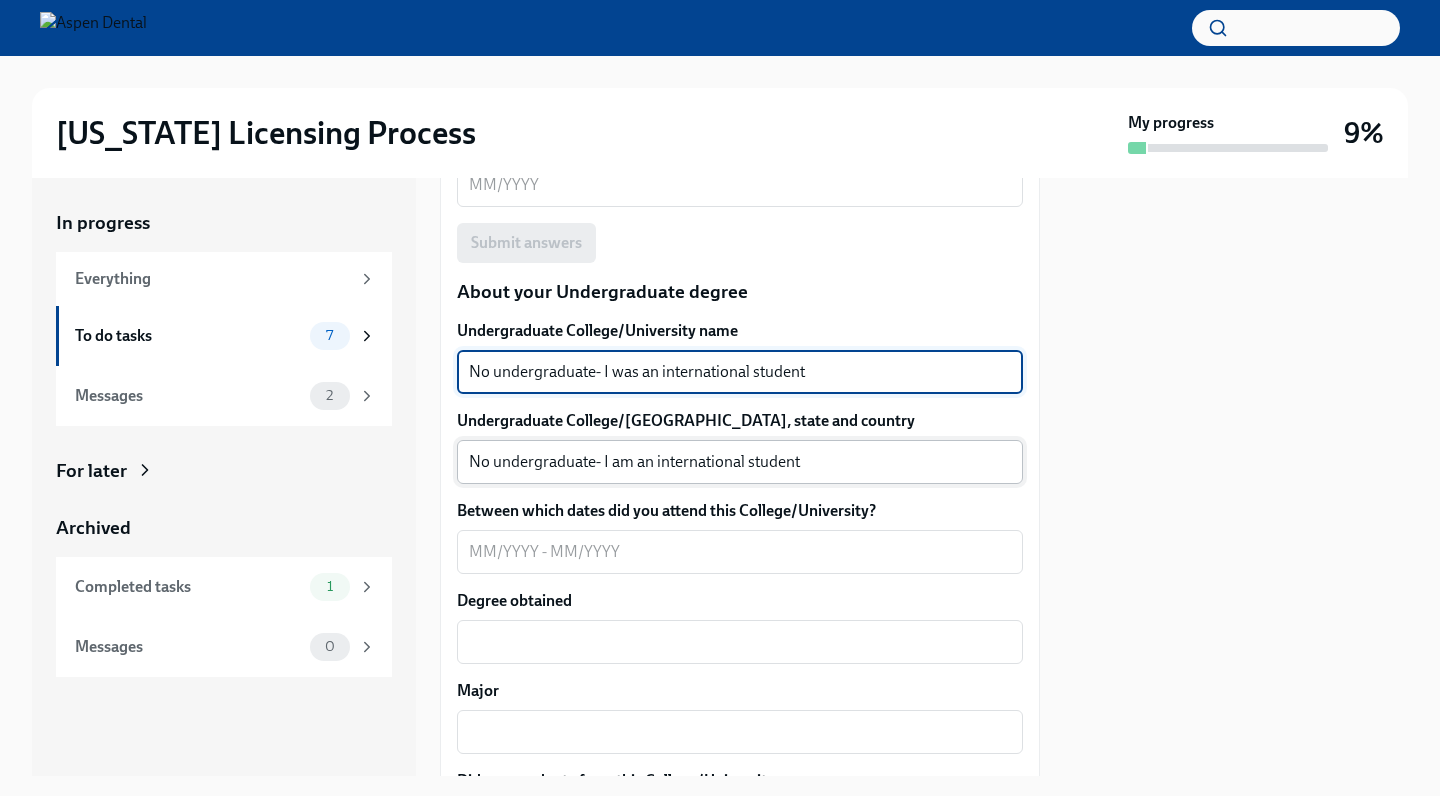 type on "No undergraduate- I was an international student" 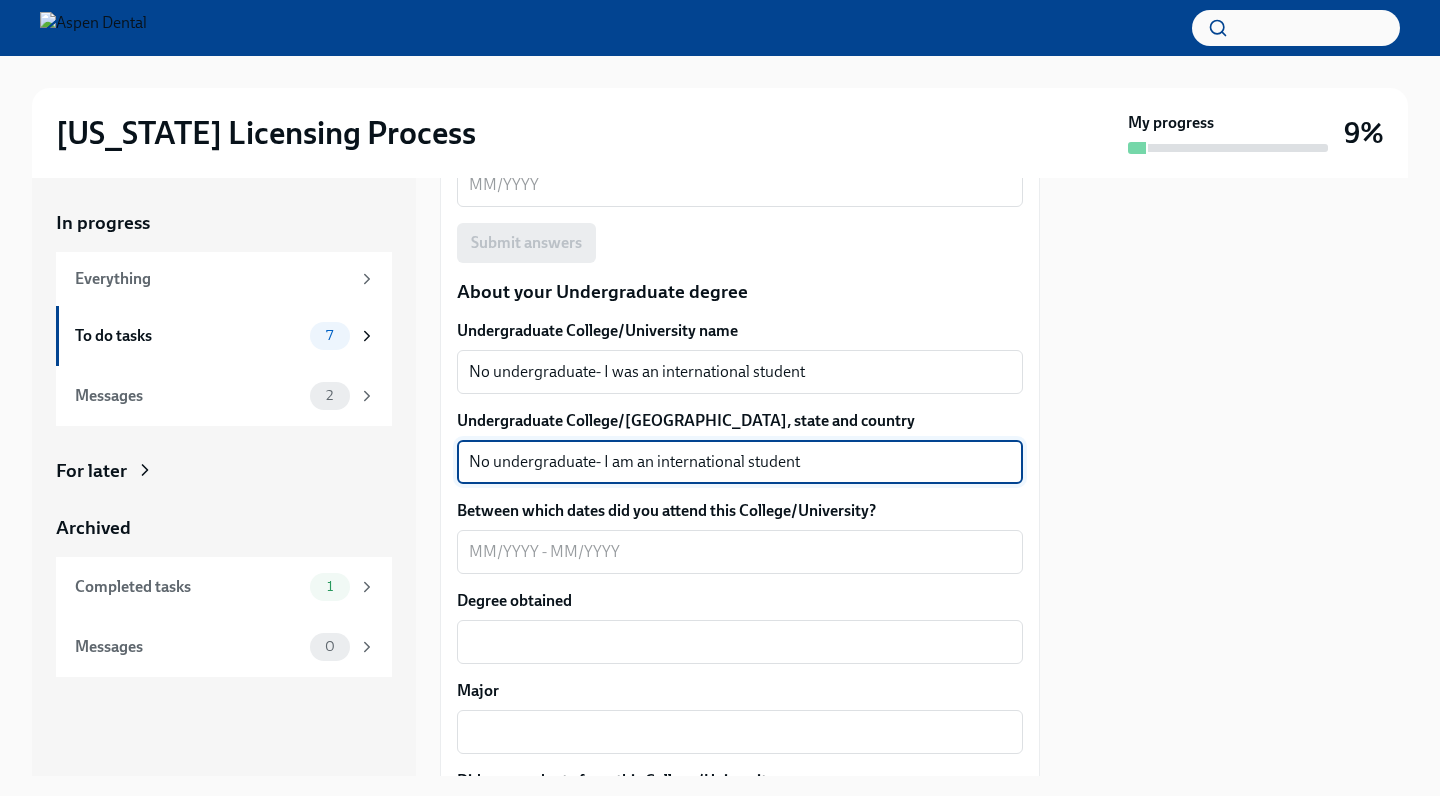 click on "No undergraduate- I am an international student" at bounding box center (740, 462) 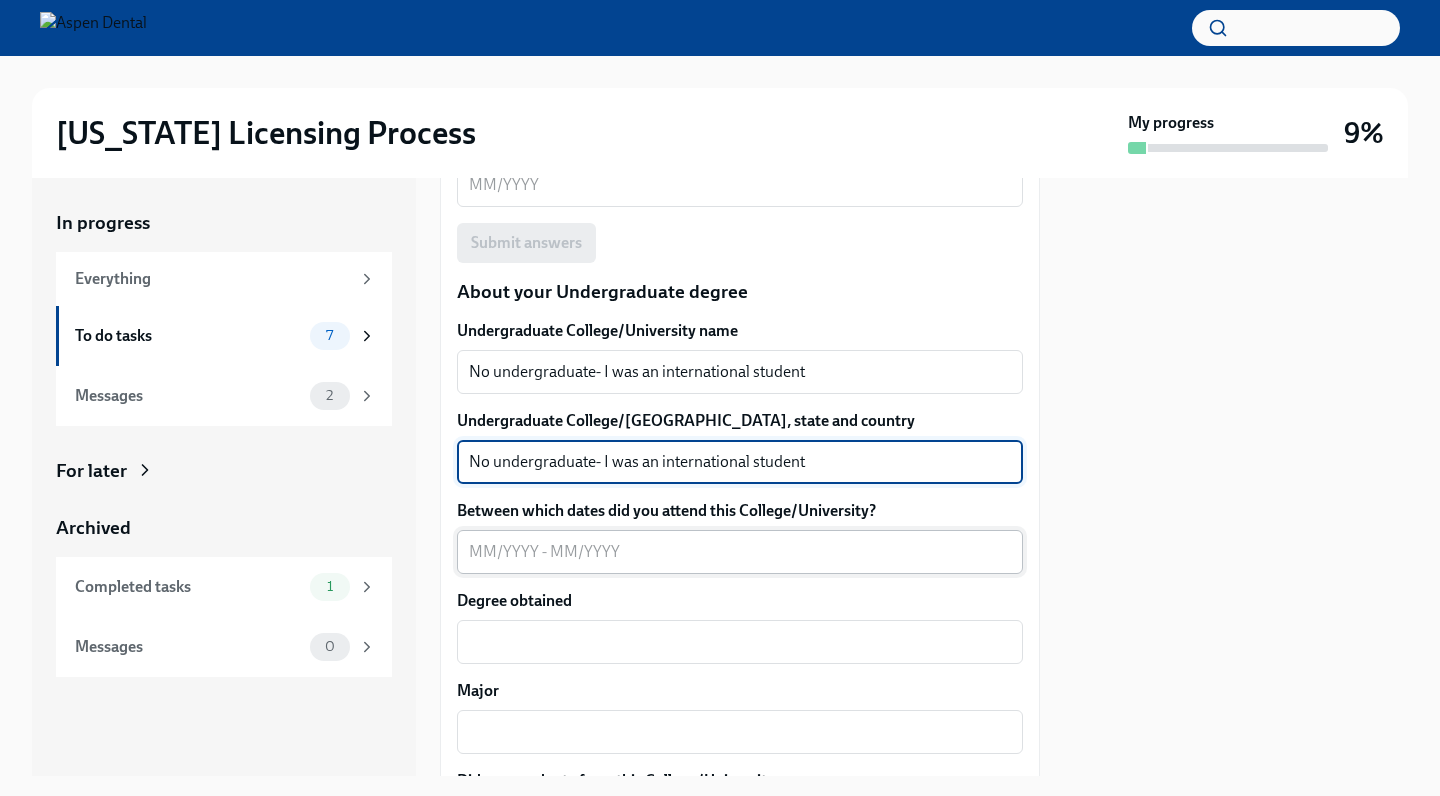 type on "No undergraduate- I was an international student" 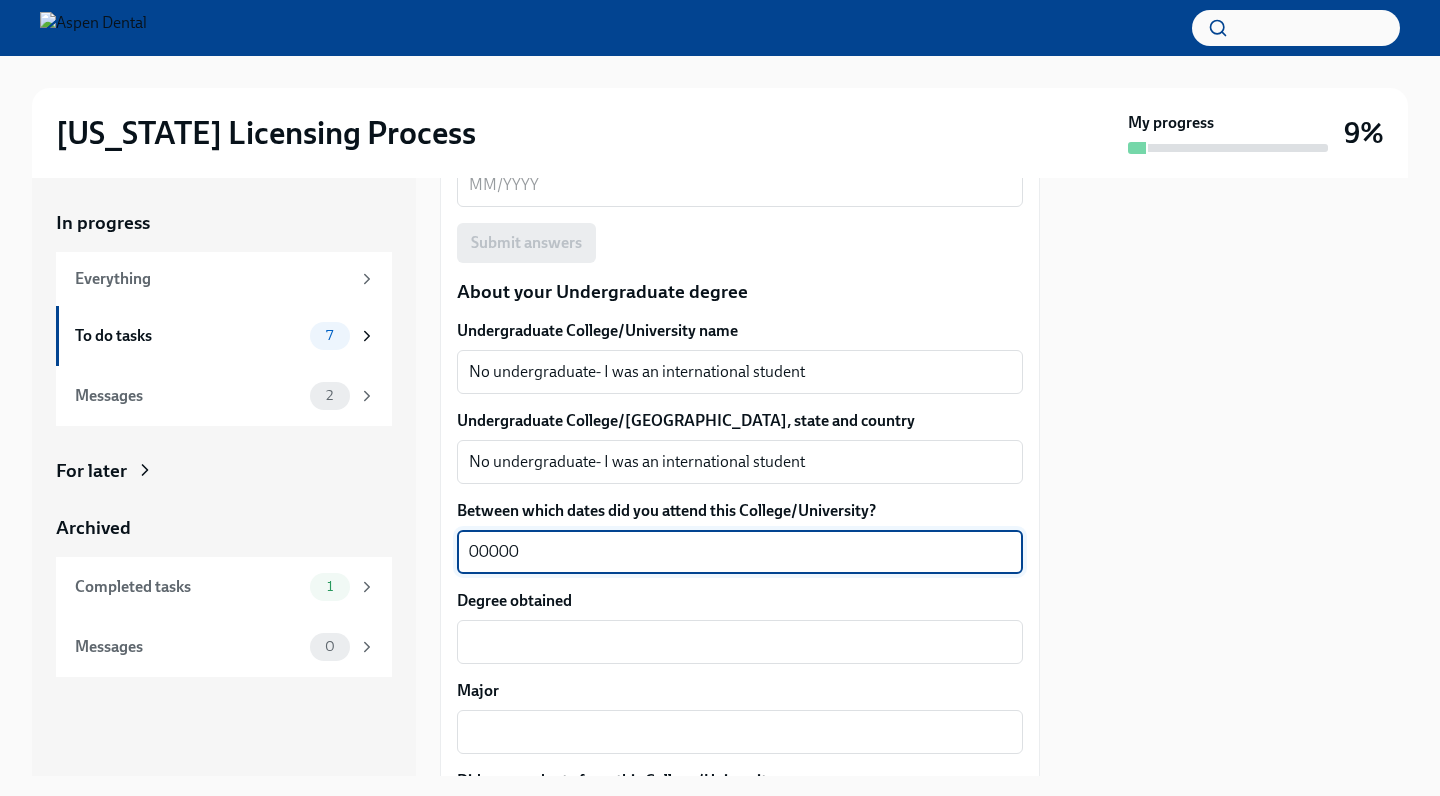 type on "00000" 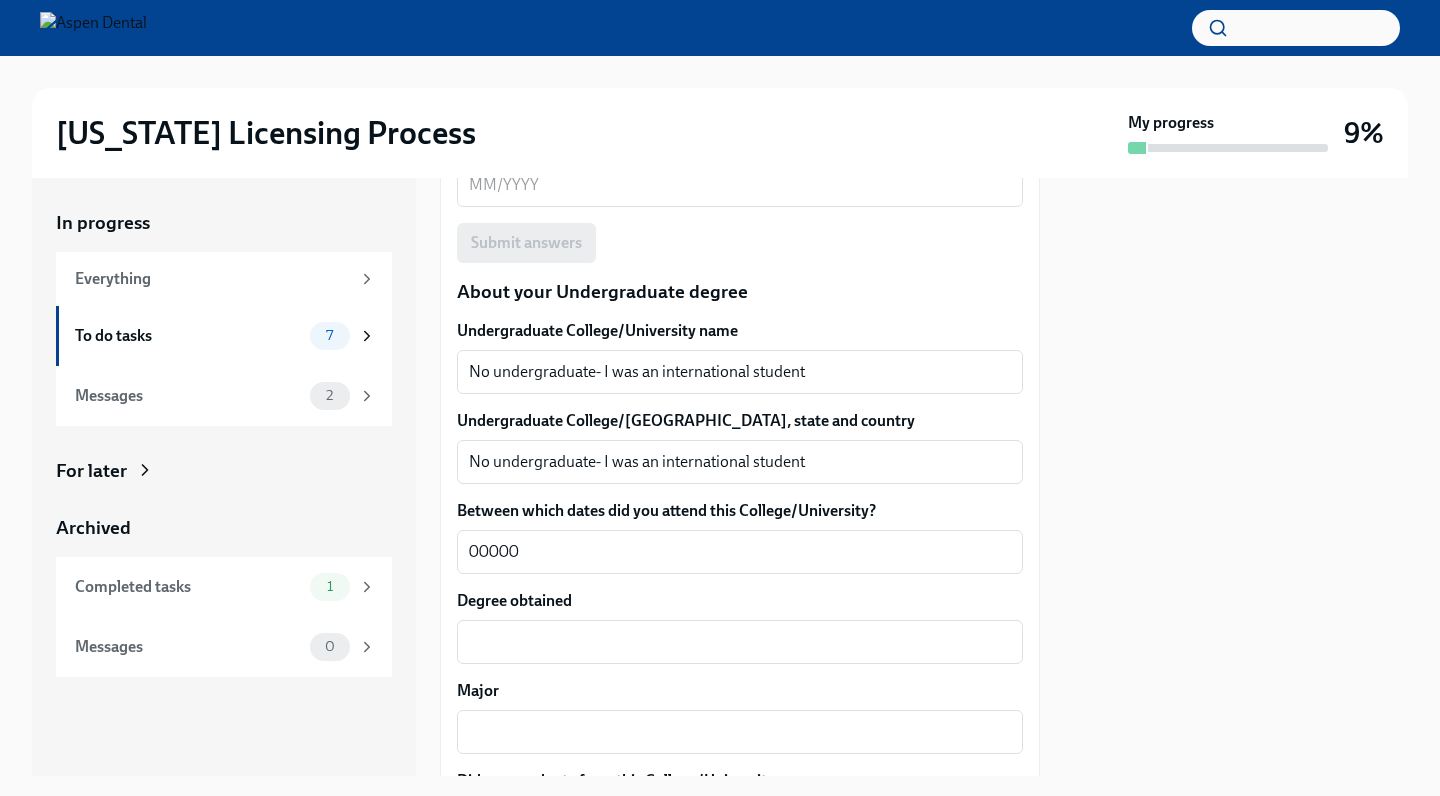 click on "Degree obtained" at bounding box center [740, 601] 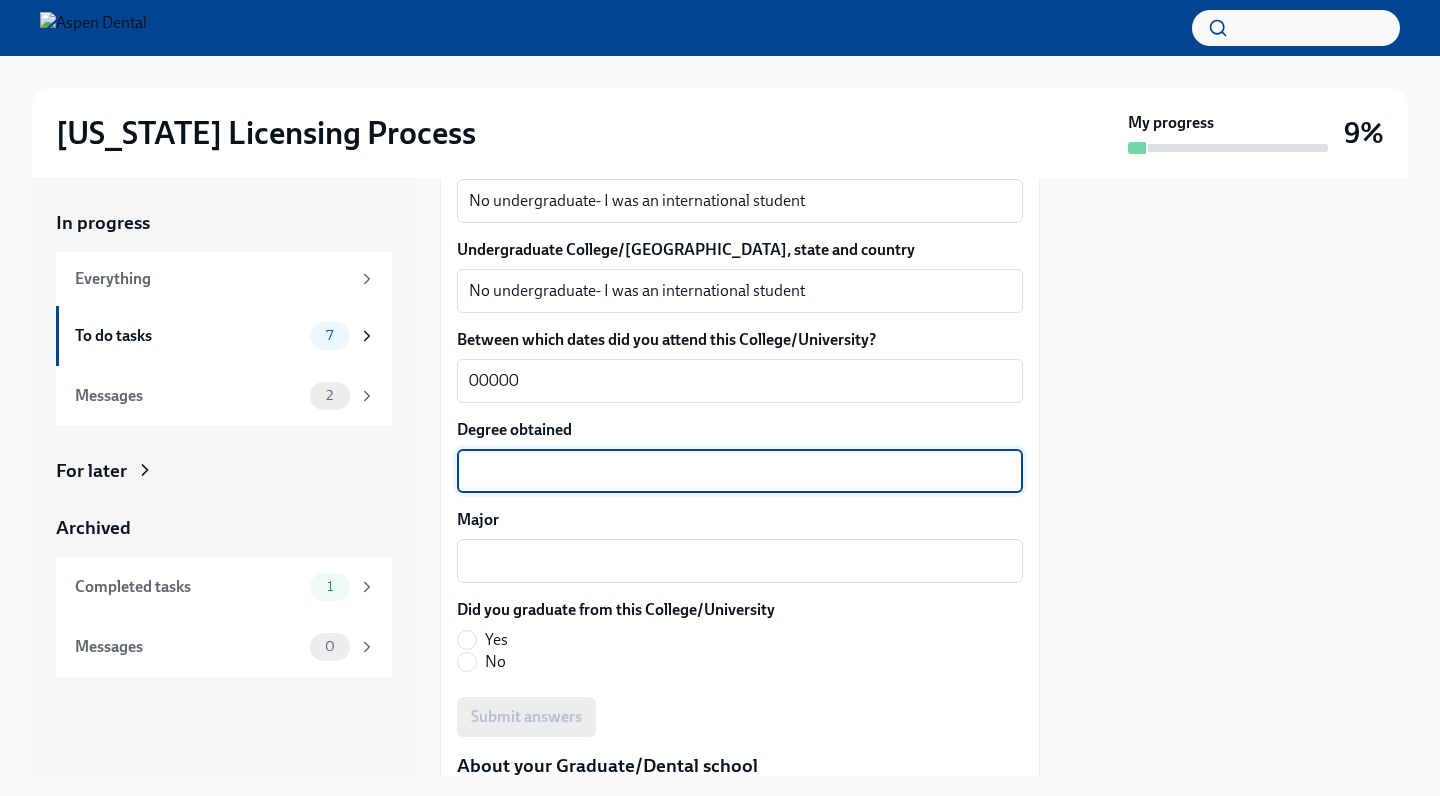 scroll, scrollTop: 2065, scrollLeft: 0, axis: vertical 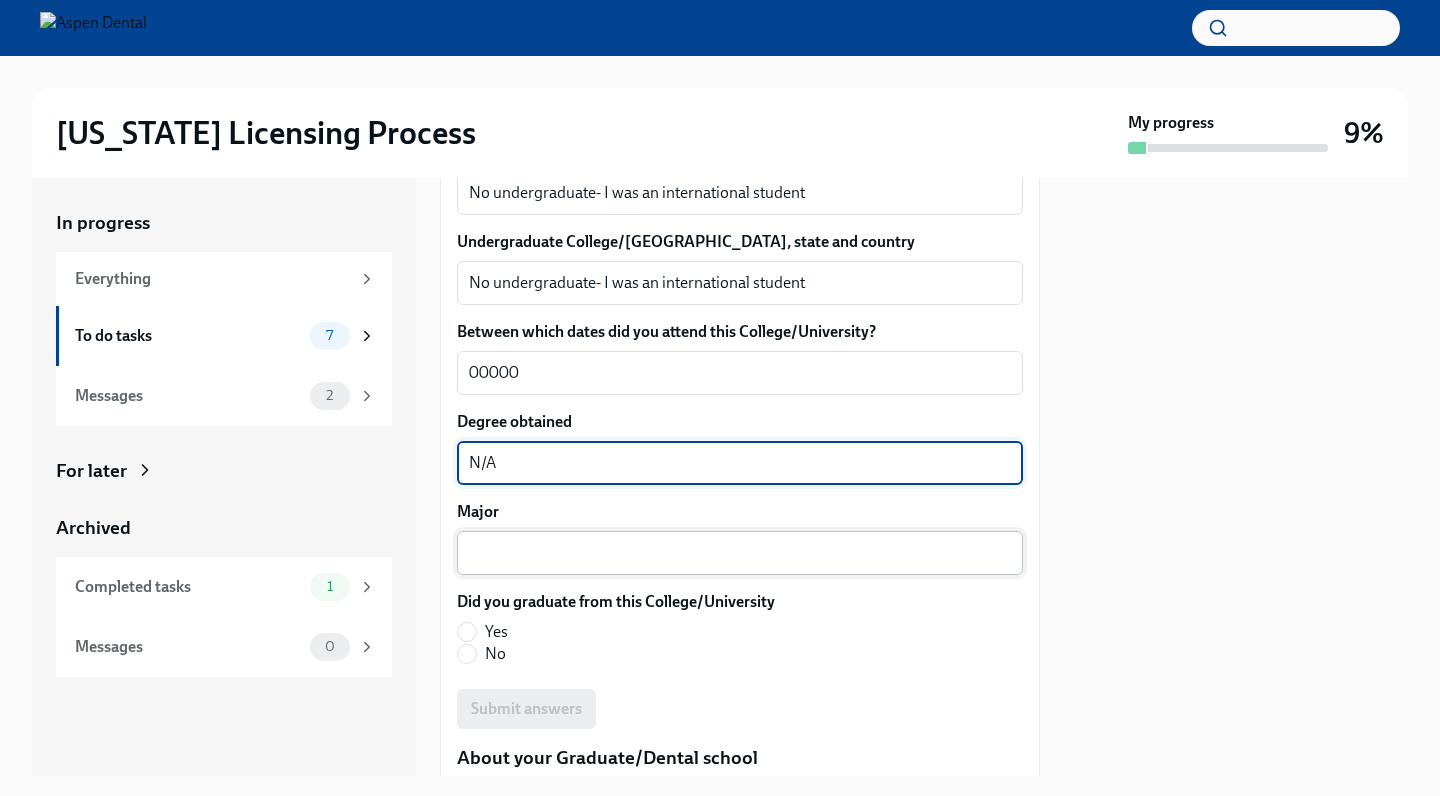 type on "N/A" 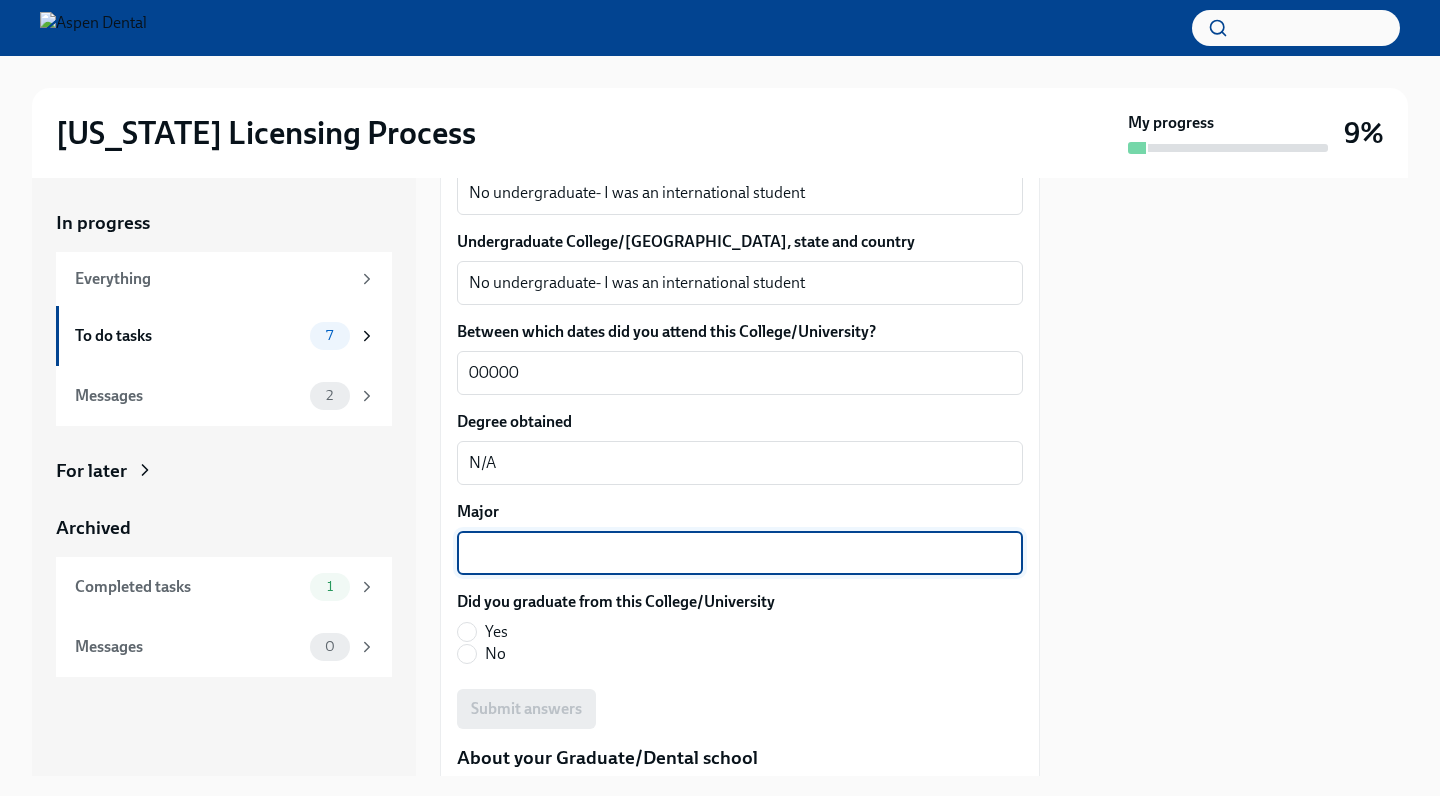 click on "Major" at bounding box center (740, 553) 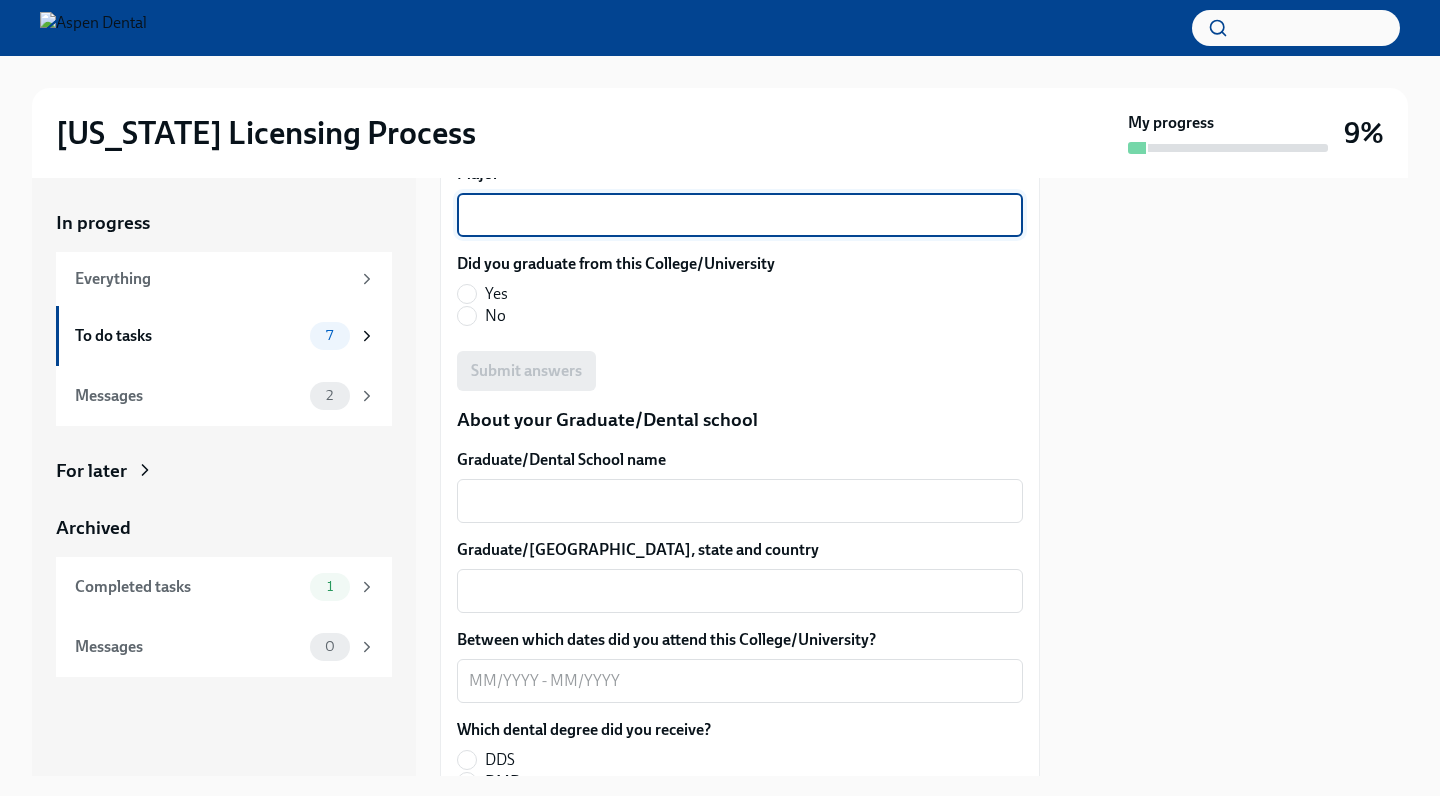 scroll, scrollTop: 2430, scrollLeft: 0, axis: vertical 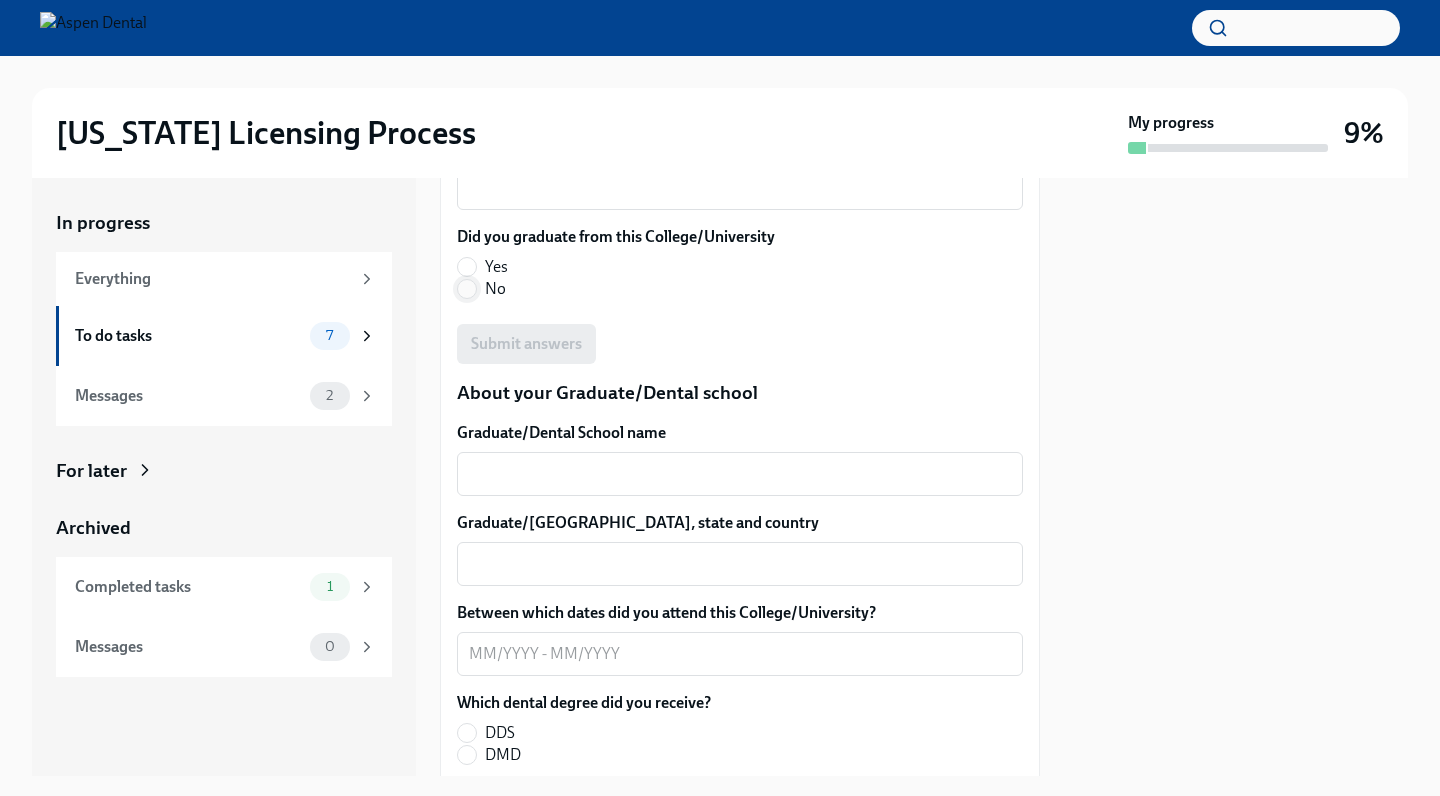 click on "No" at bounding box center [467, 289] 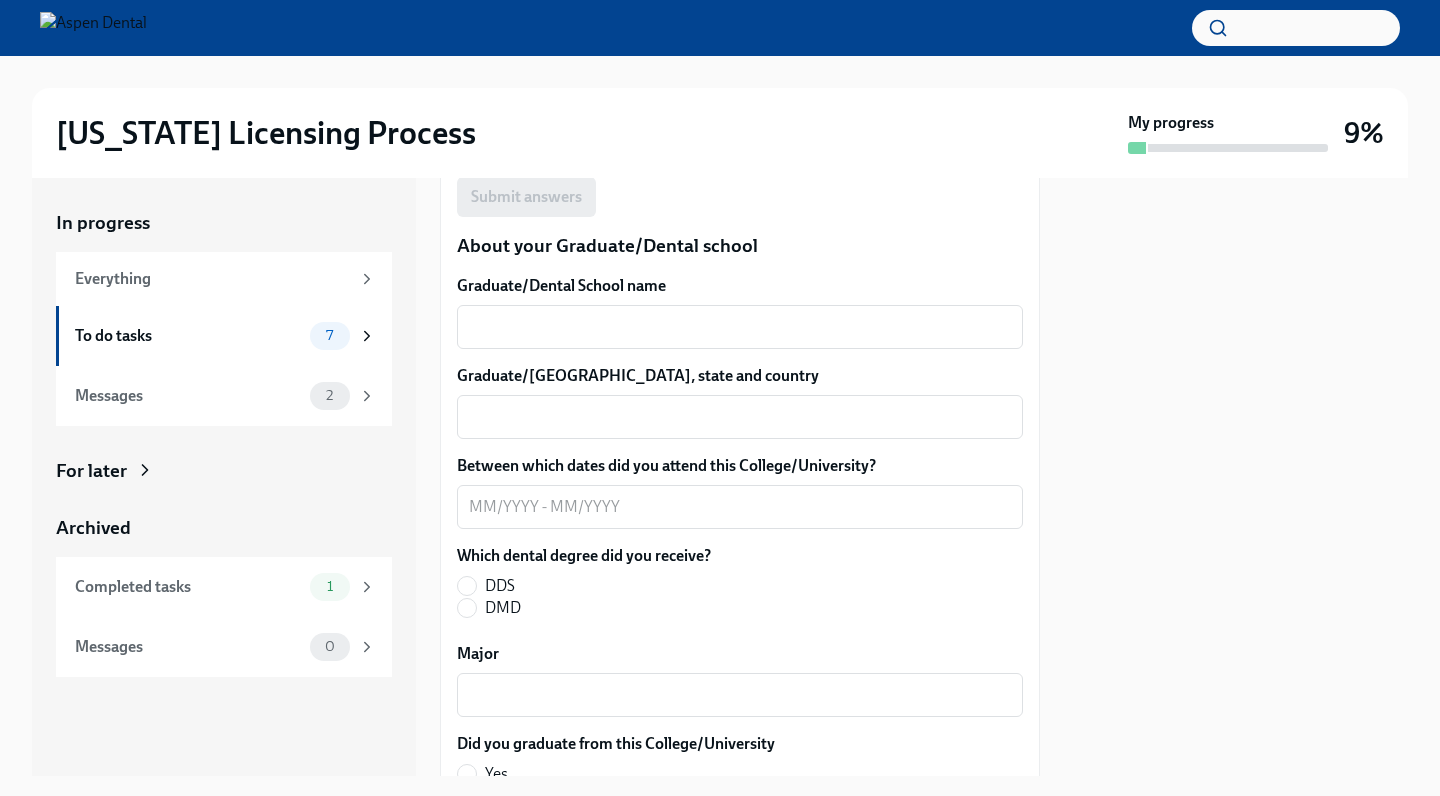 scroll, scrollTop: 2604, scrollLeft: 0, axis: vertical 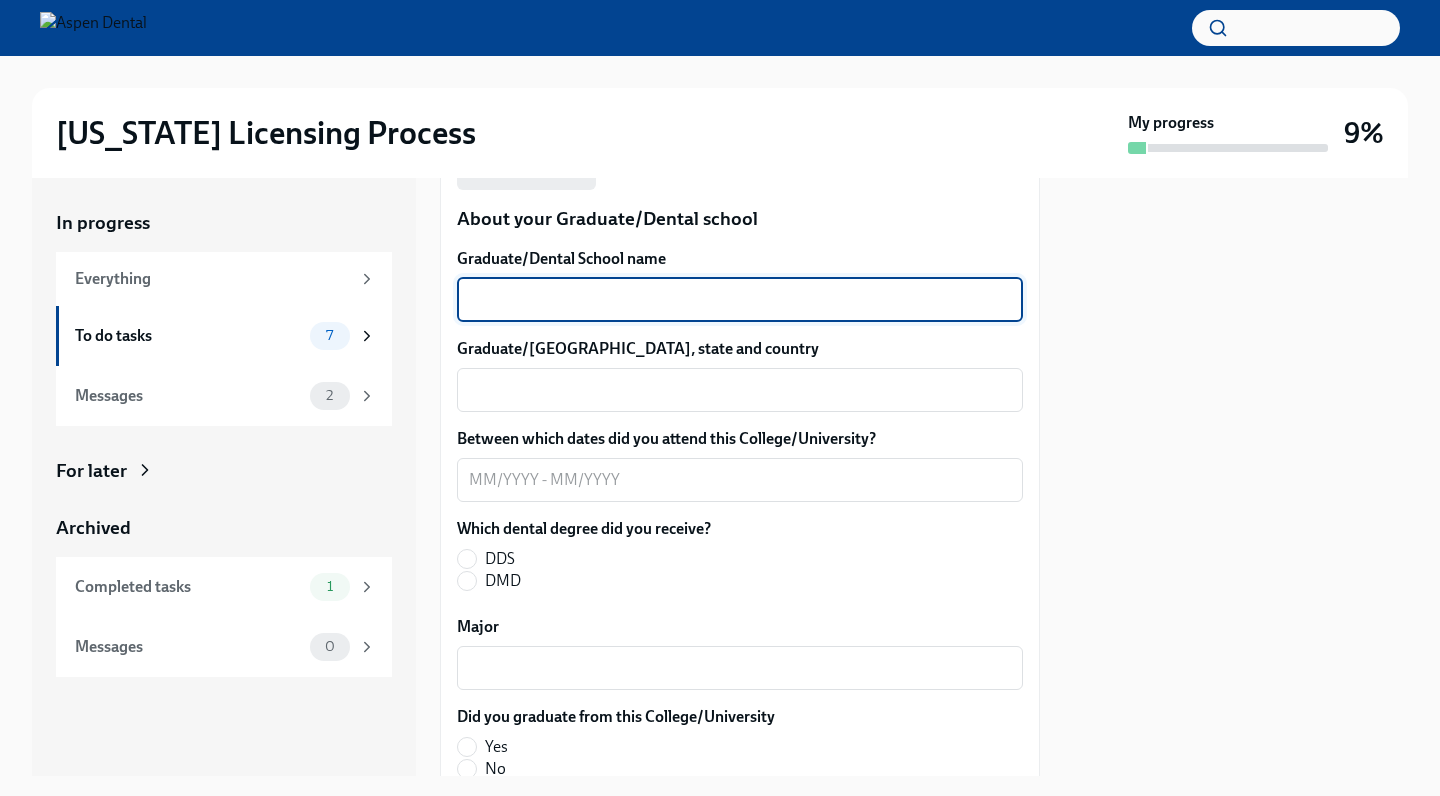 click on "Graduate/Dental School name" at bounding box center [740, 300] 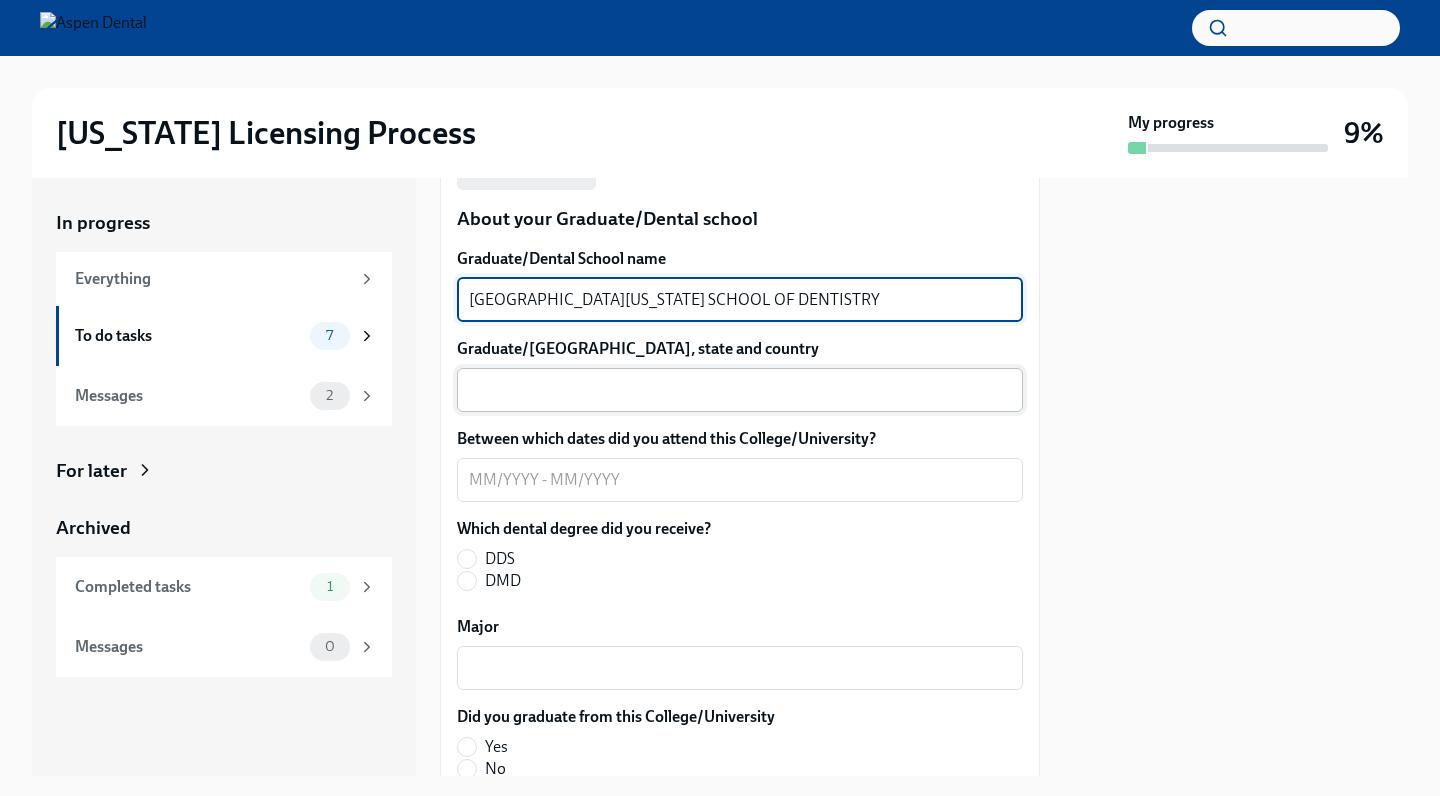 type on "[GEOGRAPHIC_DATA][US_STATE] SCHOOL OF DENTISTRY" 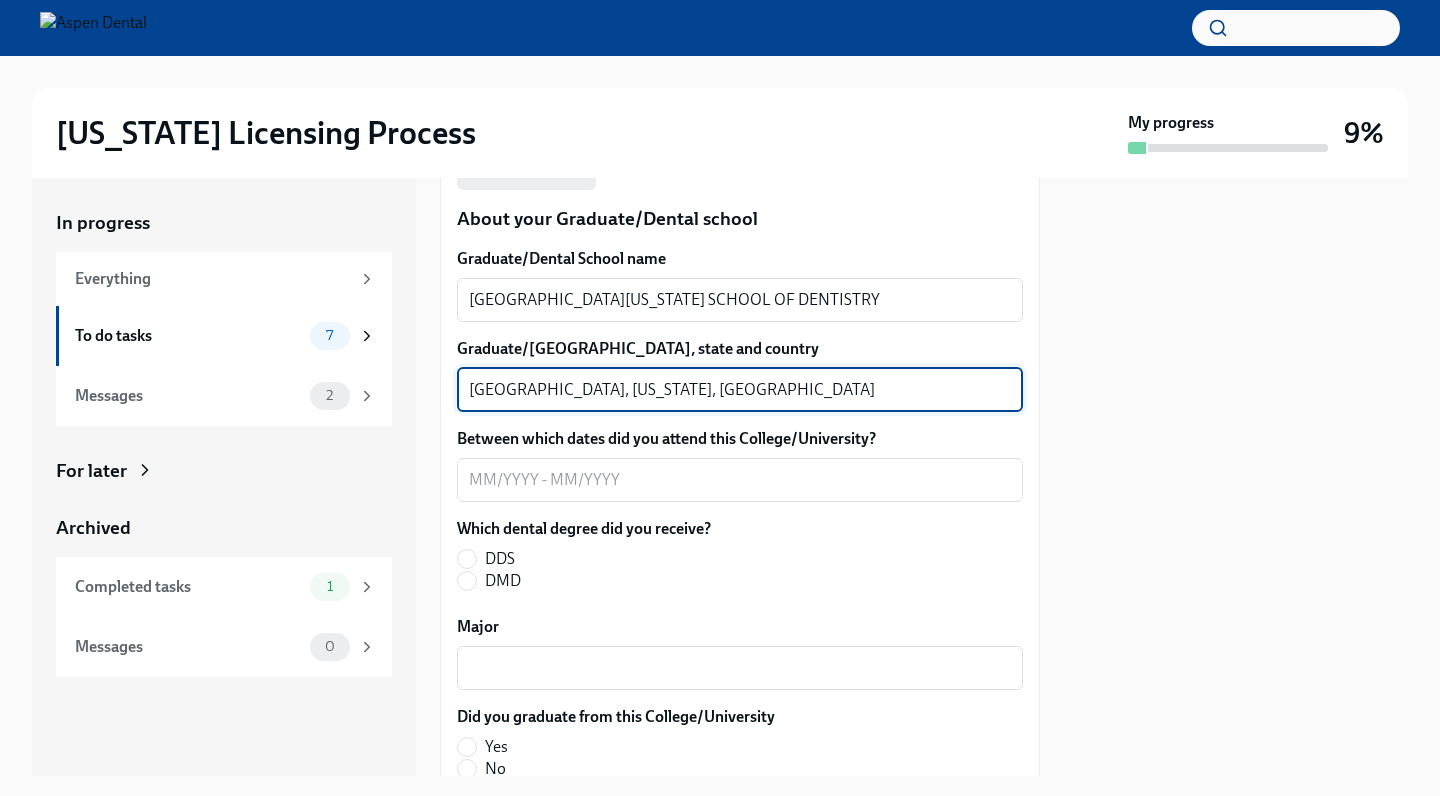scroll, scrollTop: 2625, scrollLeft: 0, axis: vertical 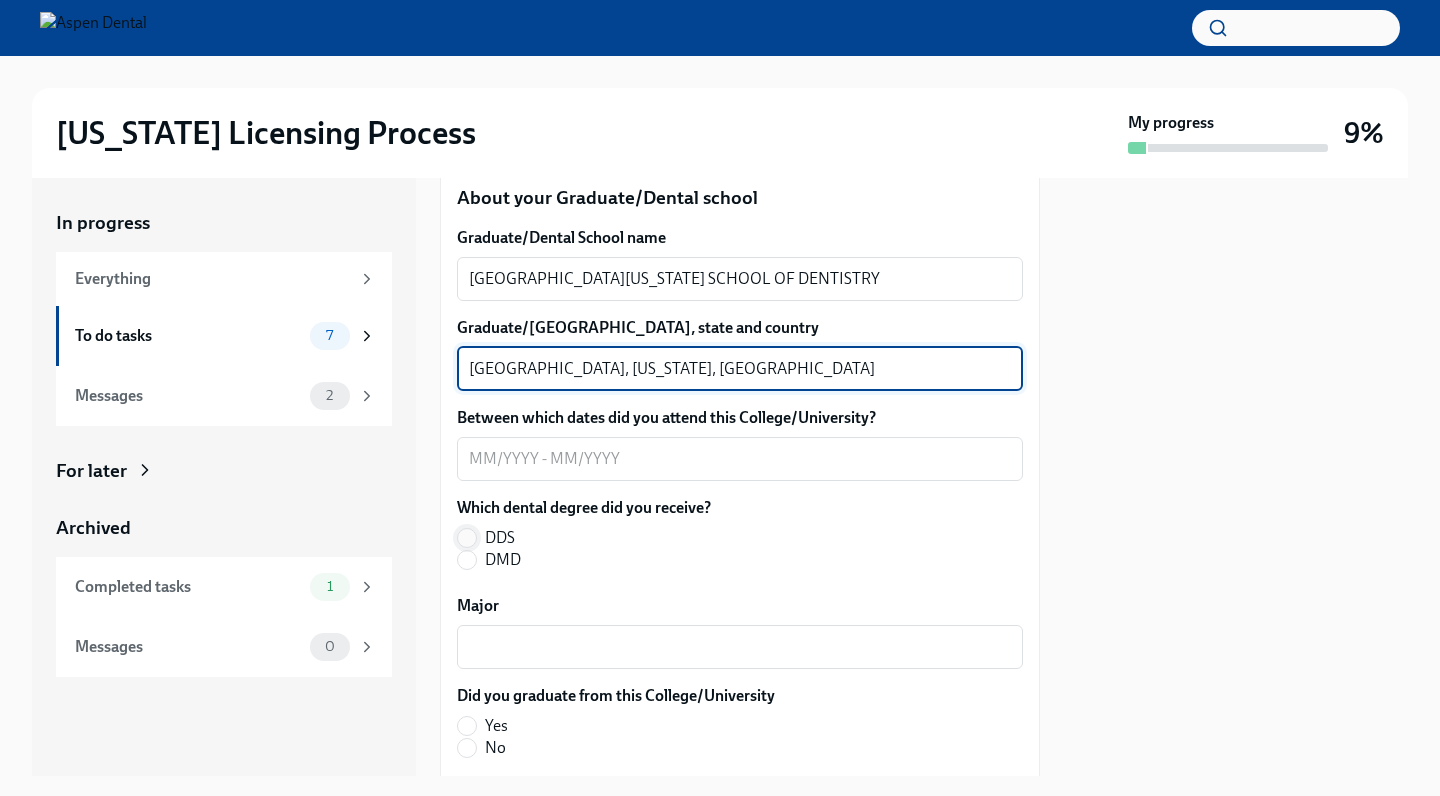 type on "[GEOGRAPHIC_DATA], [US_STATE], [GEOGRAPHIC_DATA]" 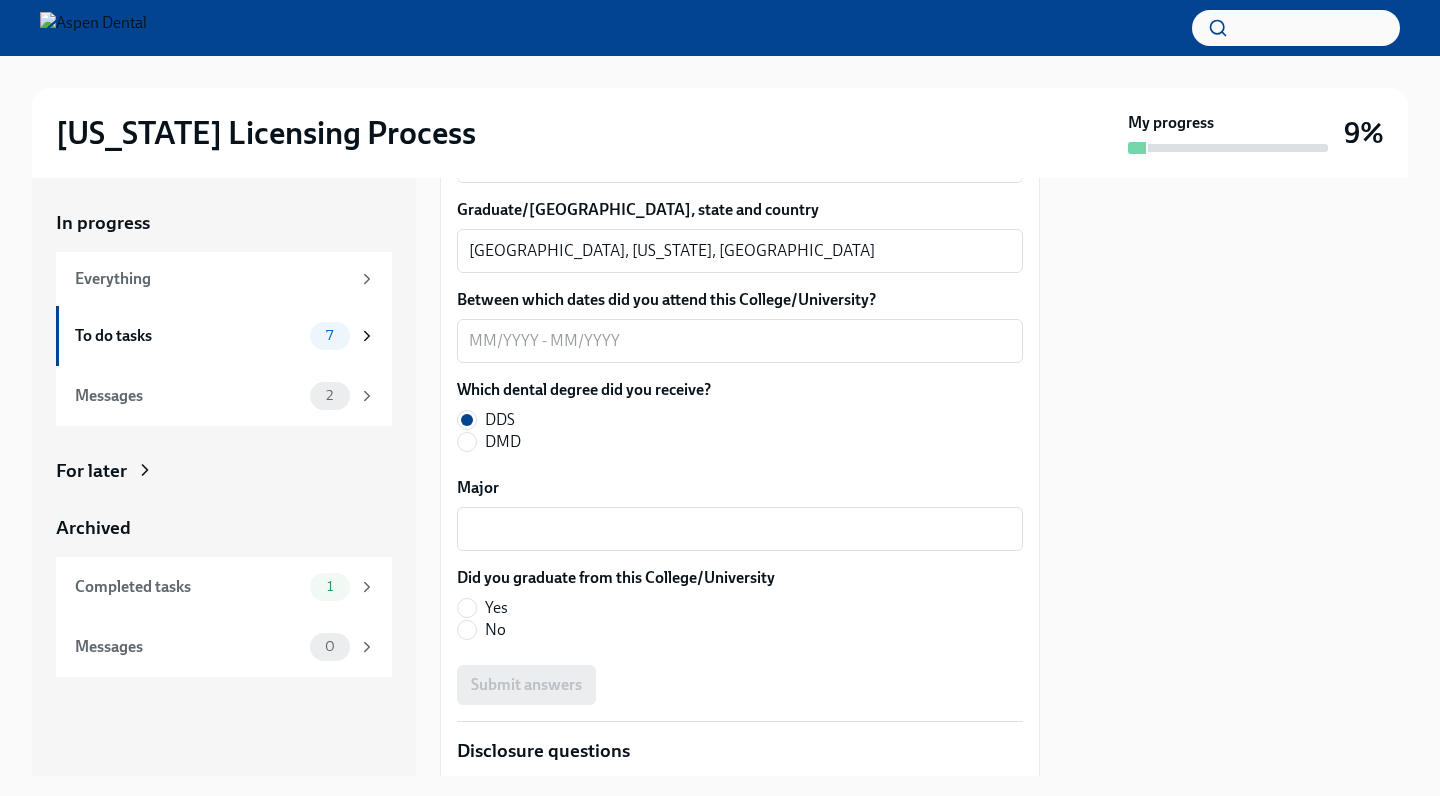 scroll, scrollTop: 2745, scrollLeft: 0, axis: vertical 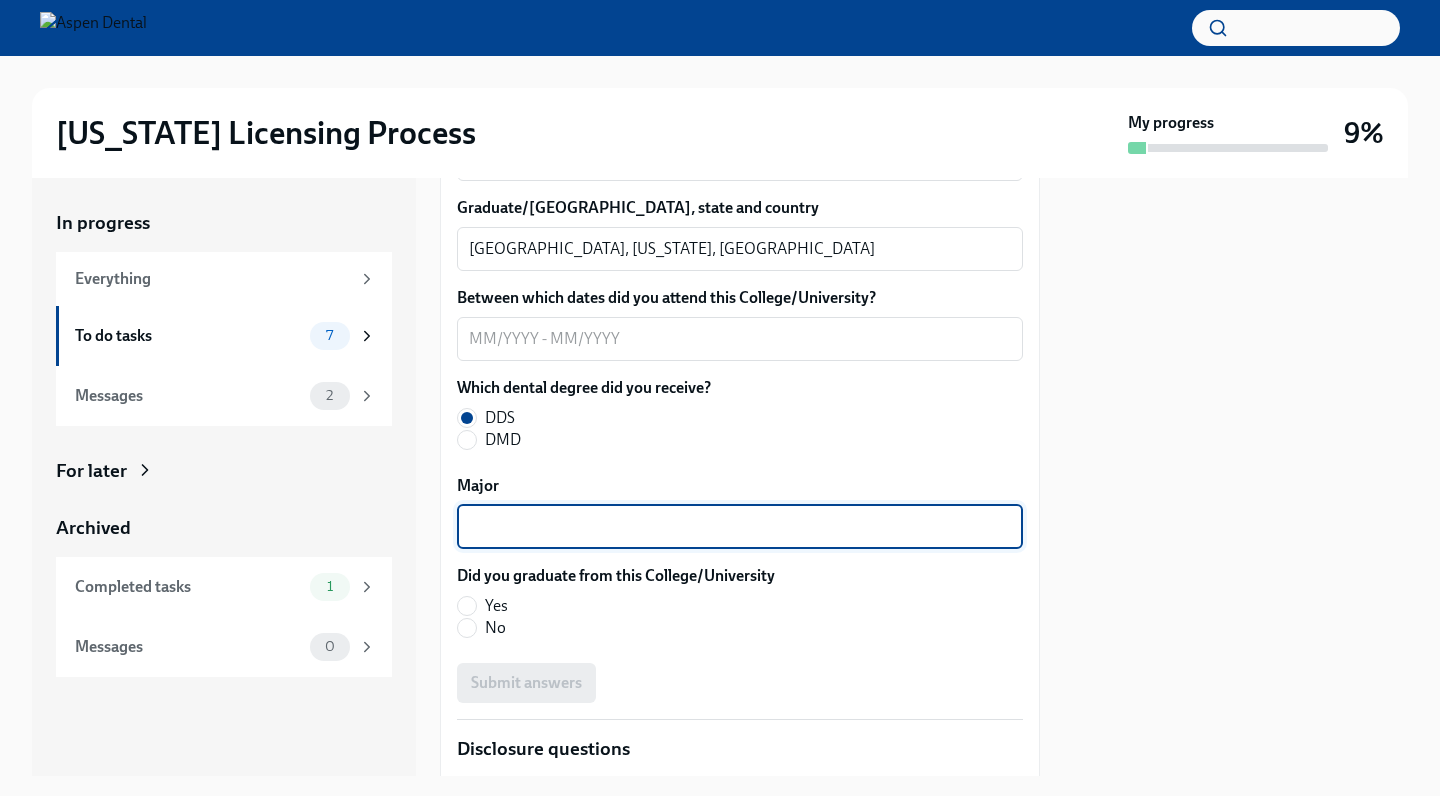 click on "Major" at bounding box center [740, 527] 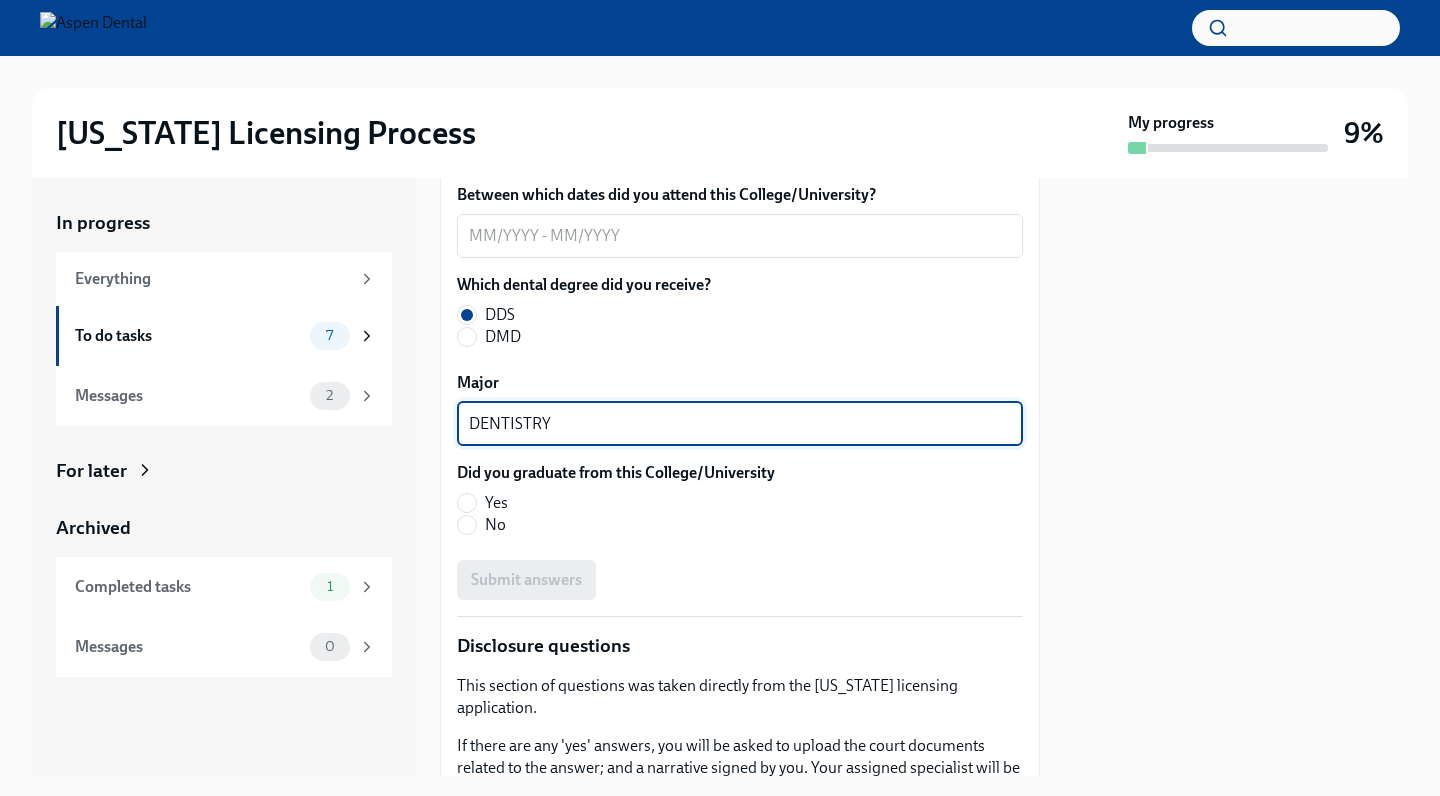 scroll, scrollTop: 2856, scrollLeft: 0, axis: vertical 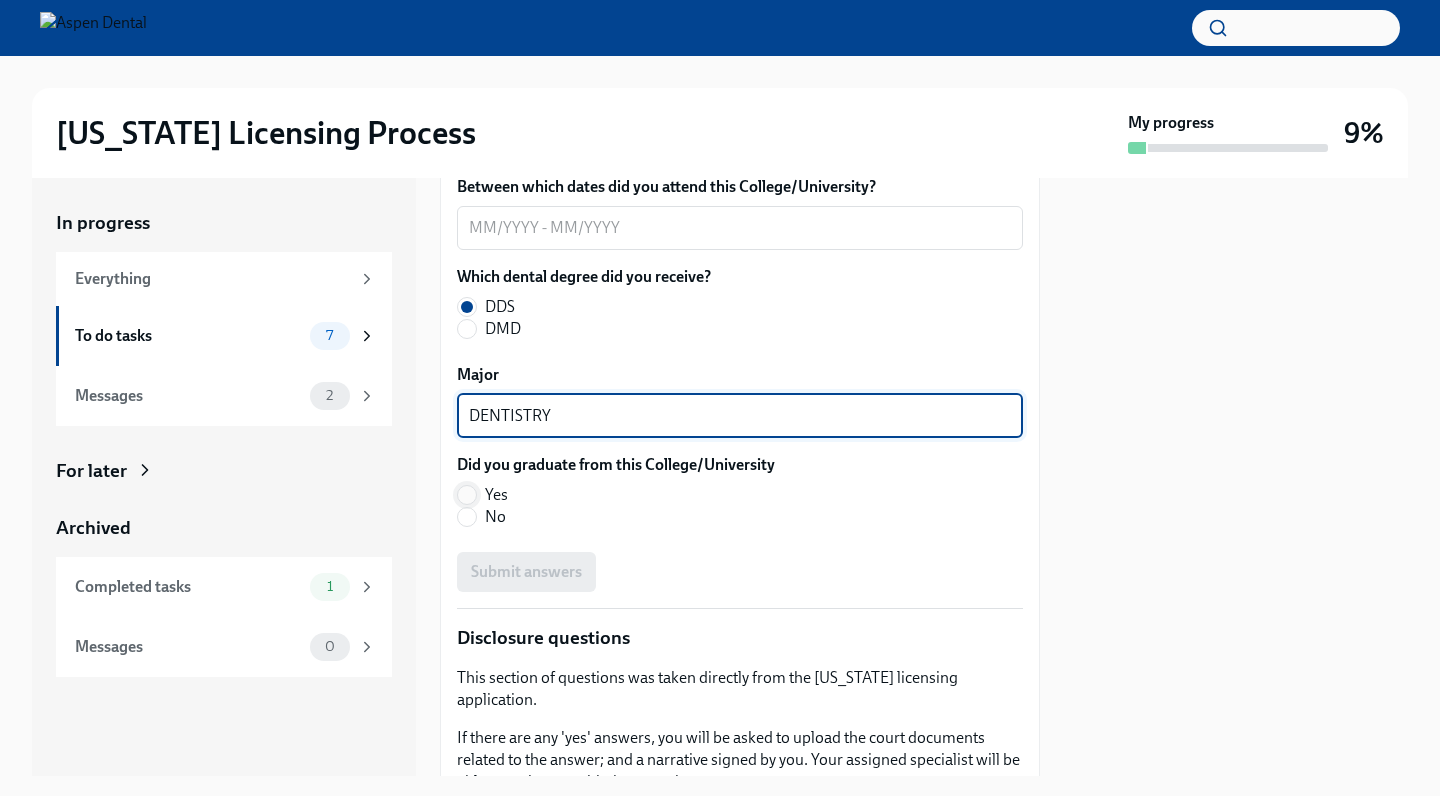 type on "DENTISTRY" 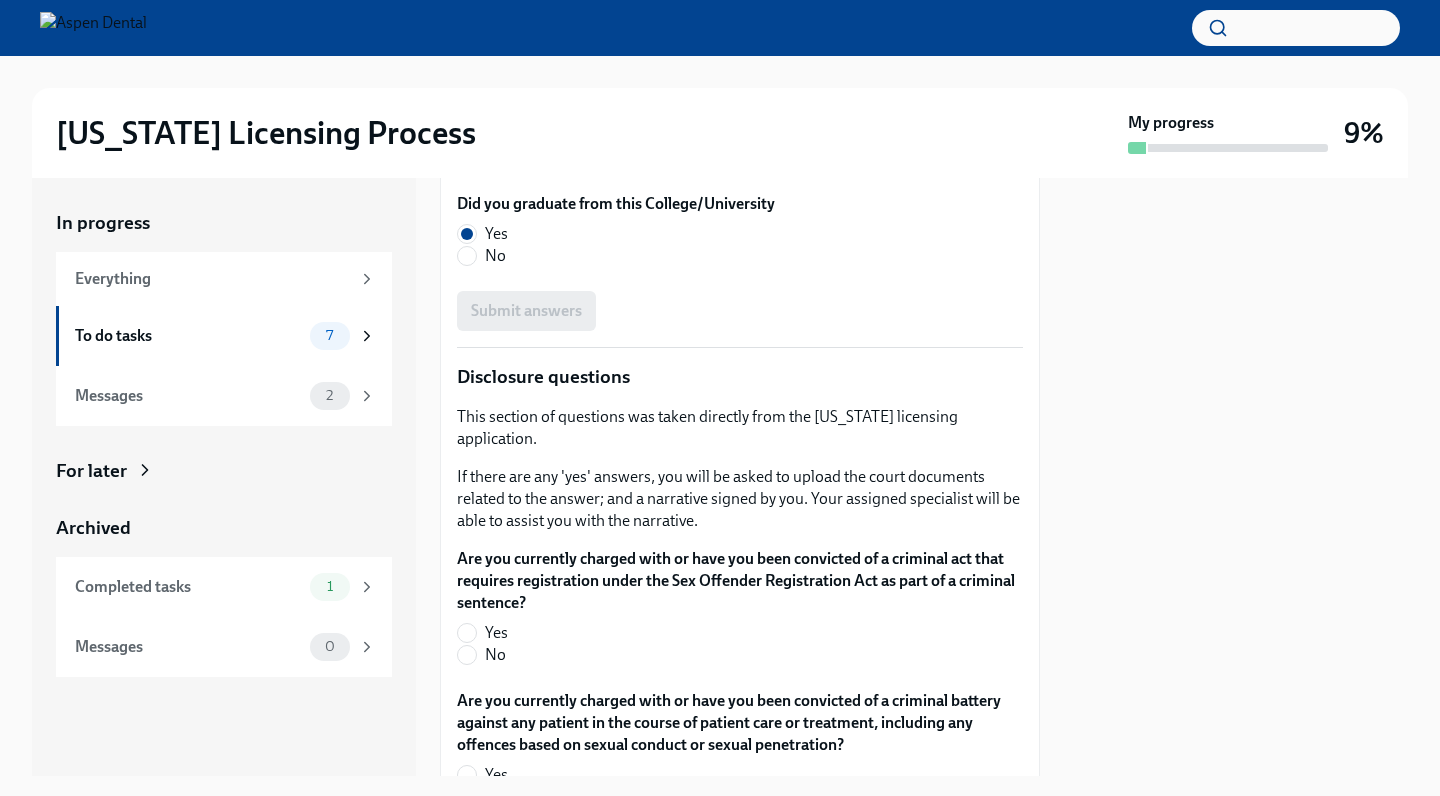 scroll, scrollTop: 3155, scrollLeft: 0, axis: vertical 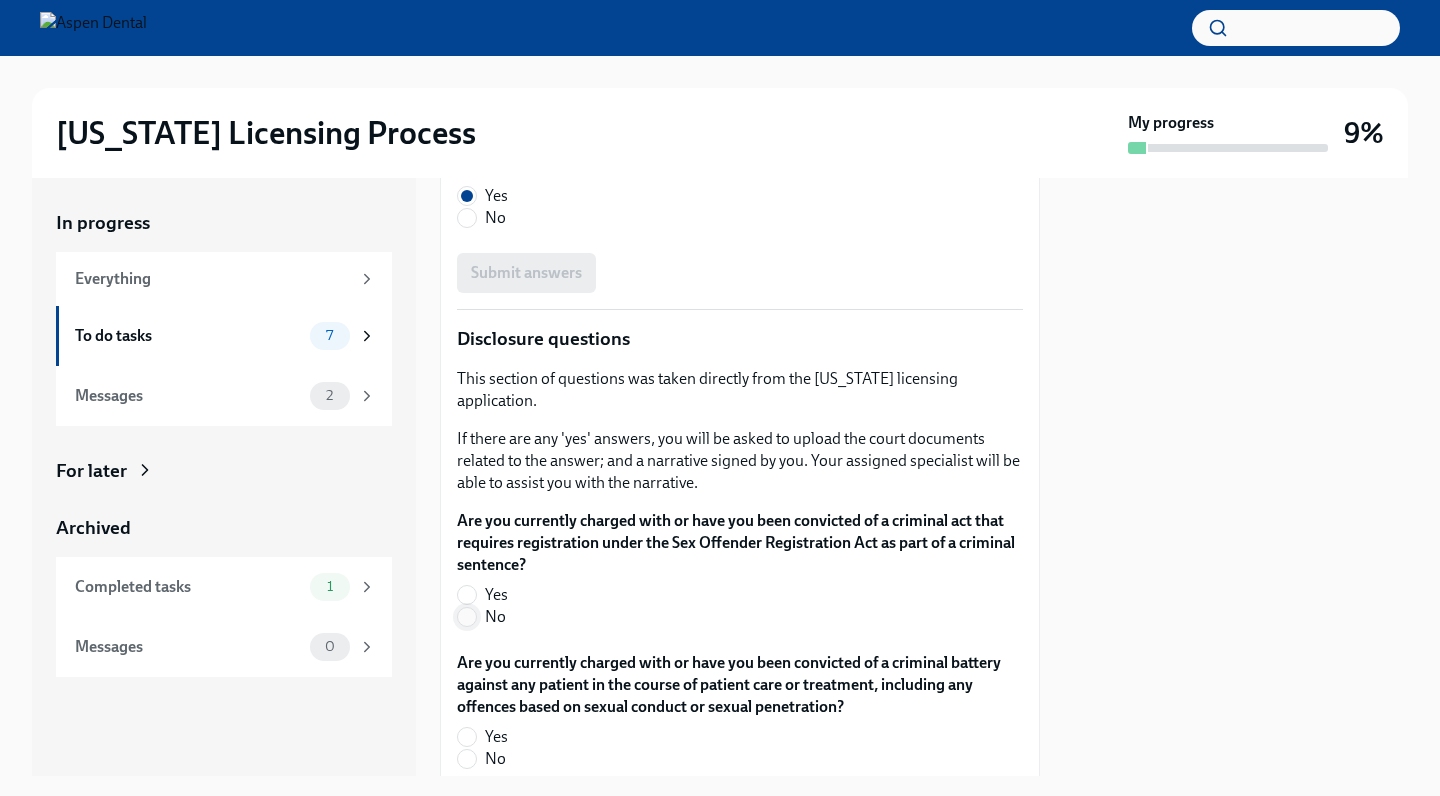 click on "No" at bounding box center (467, 617) 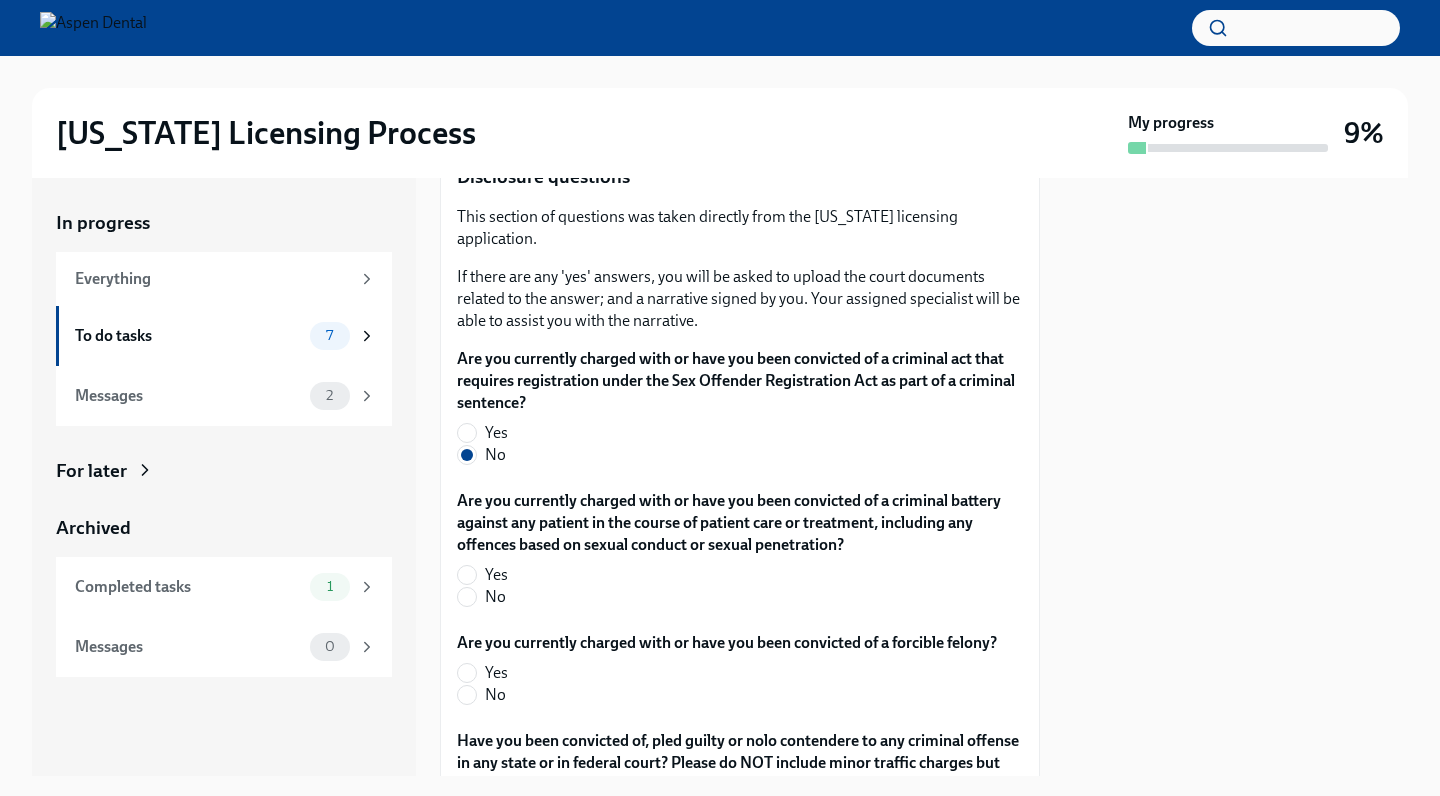 scroll, scrollTop: 3329, scrollLeft: 0, axis: vertical 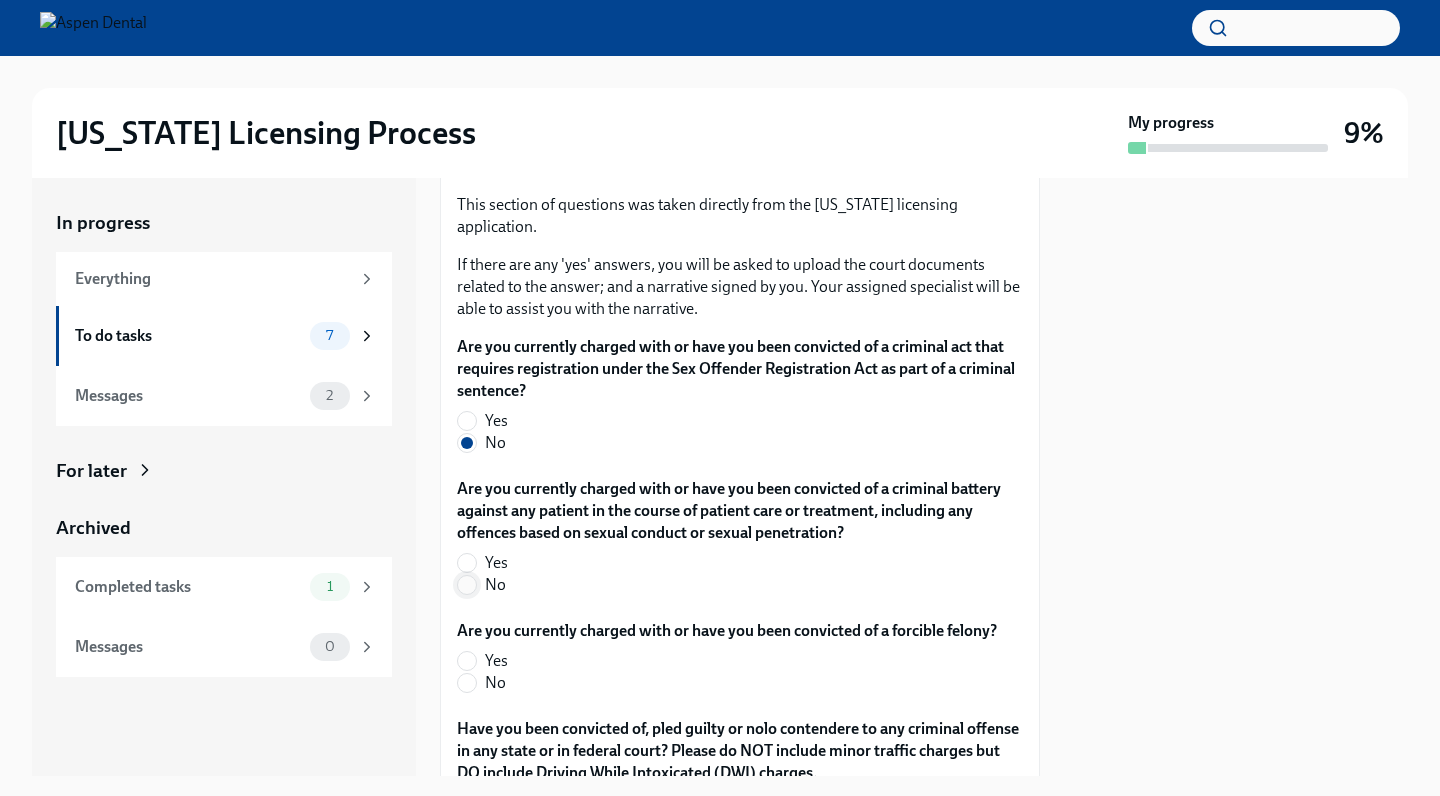 click on "No" at bounding box center [467, 585] 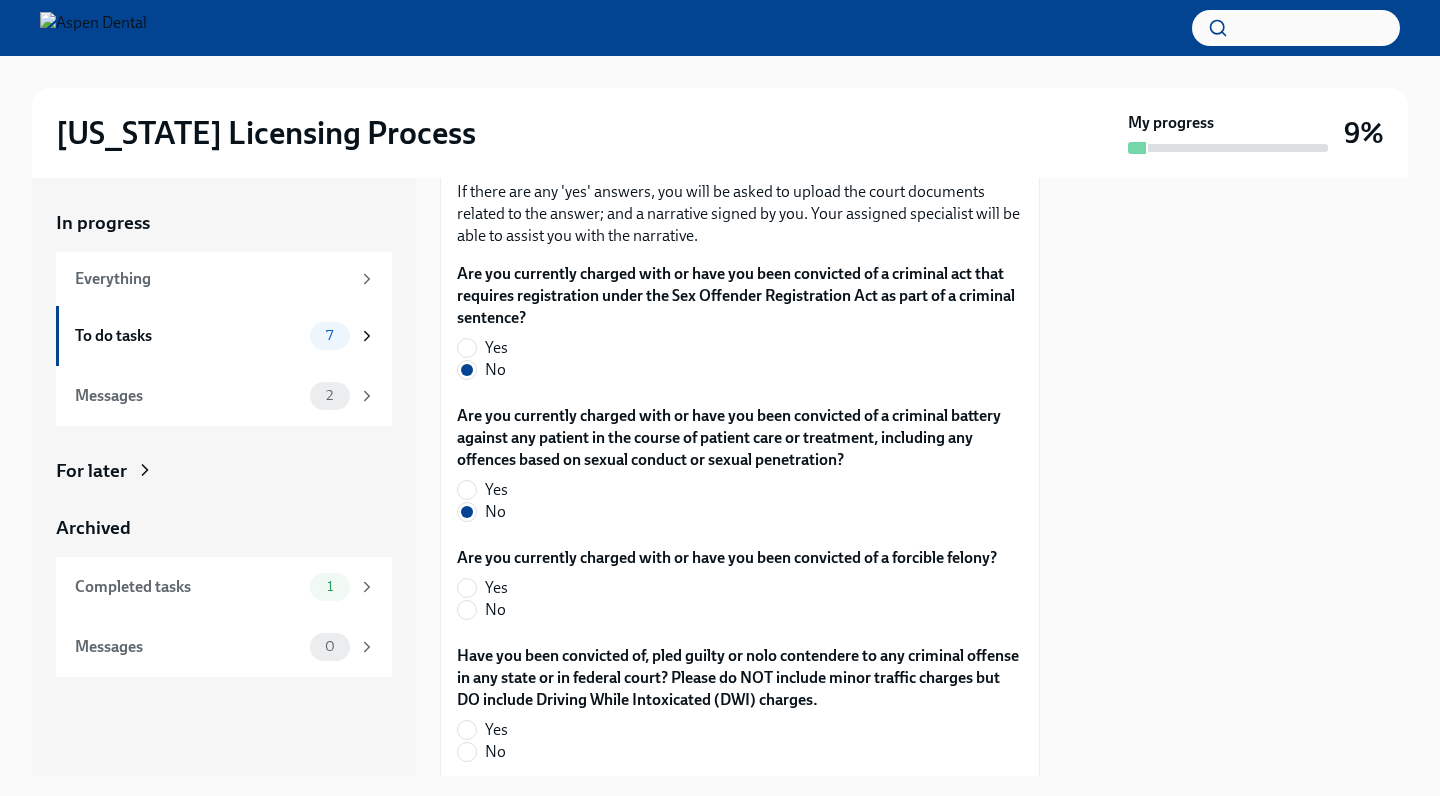 scroll, scrollTop: 3404, scrollLeft: 0, axis: vertical 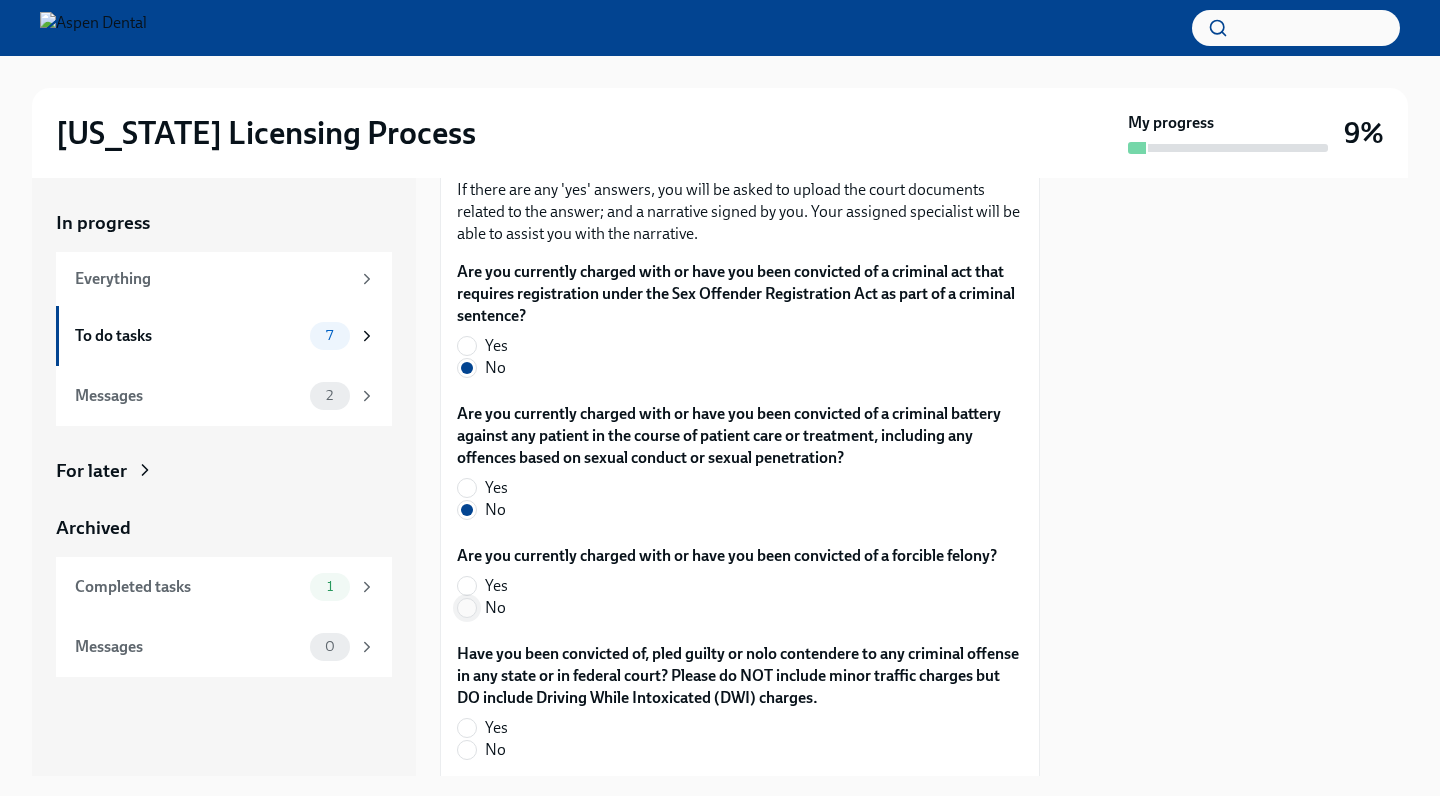 click on "No" at bounding box center (467, 608) 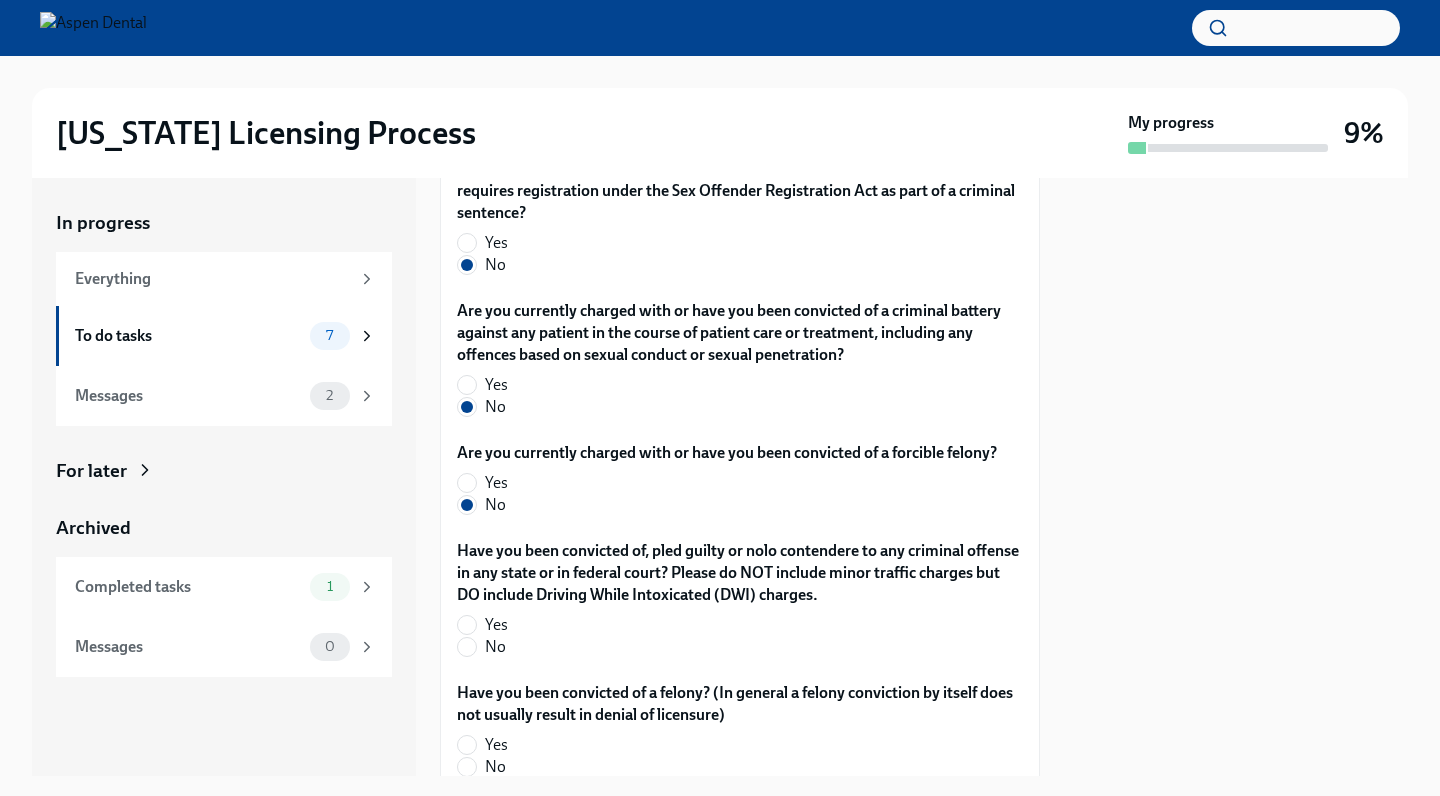 scroll, scrollTop: 3508, scrollLeft: 0, axis: vertical 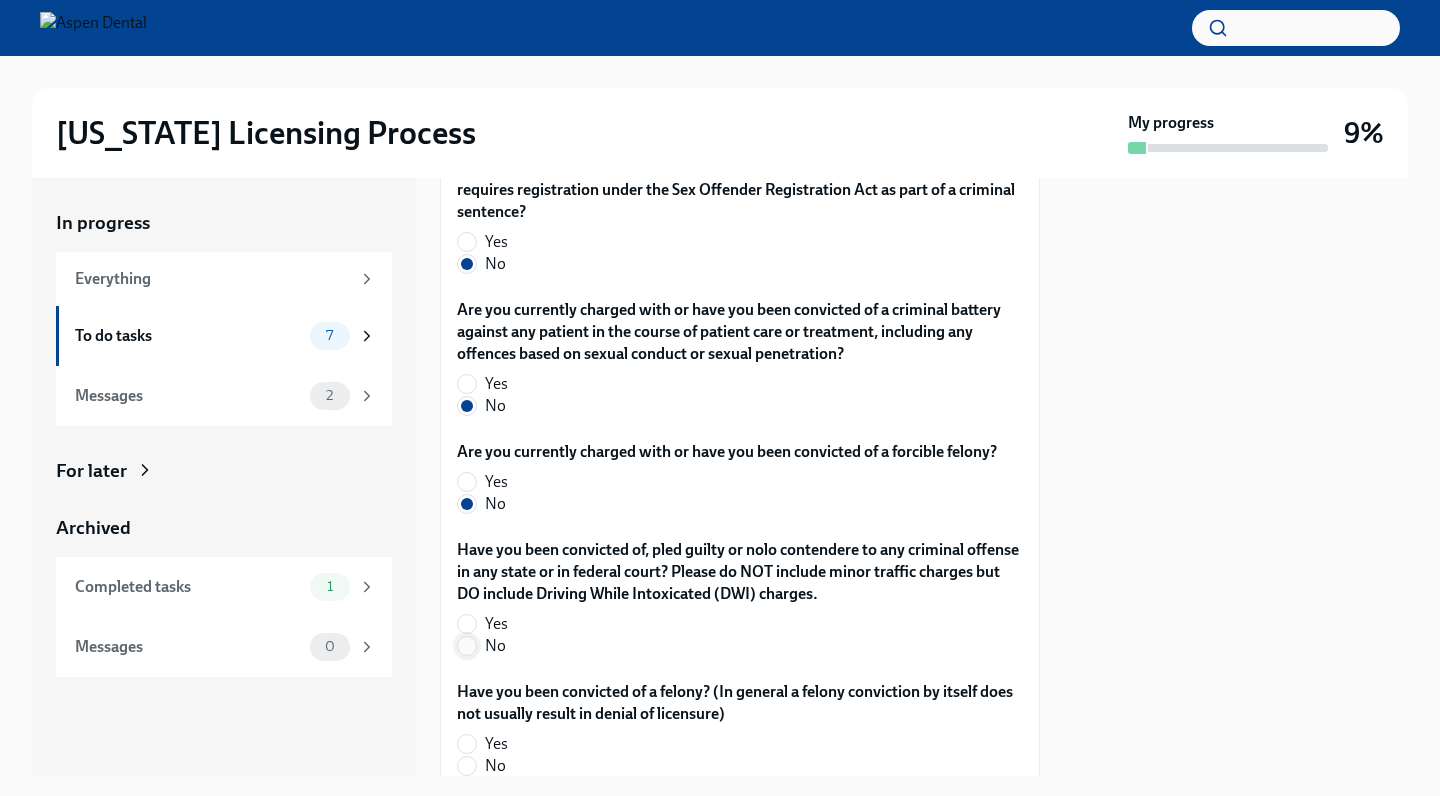 click on "No" at bounding box center [467, 646] 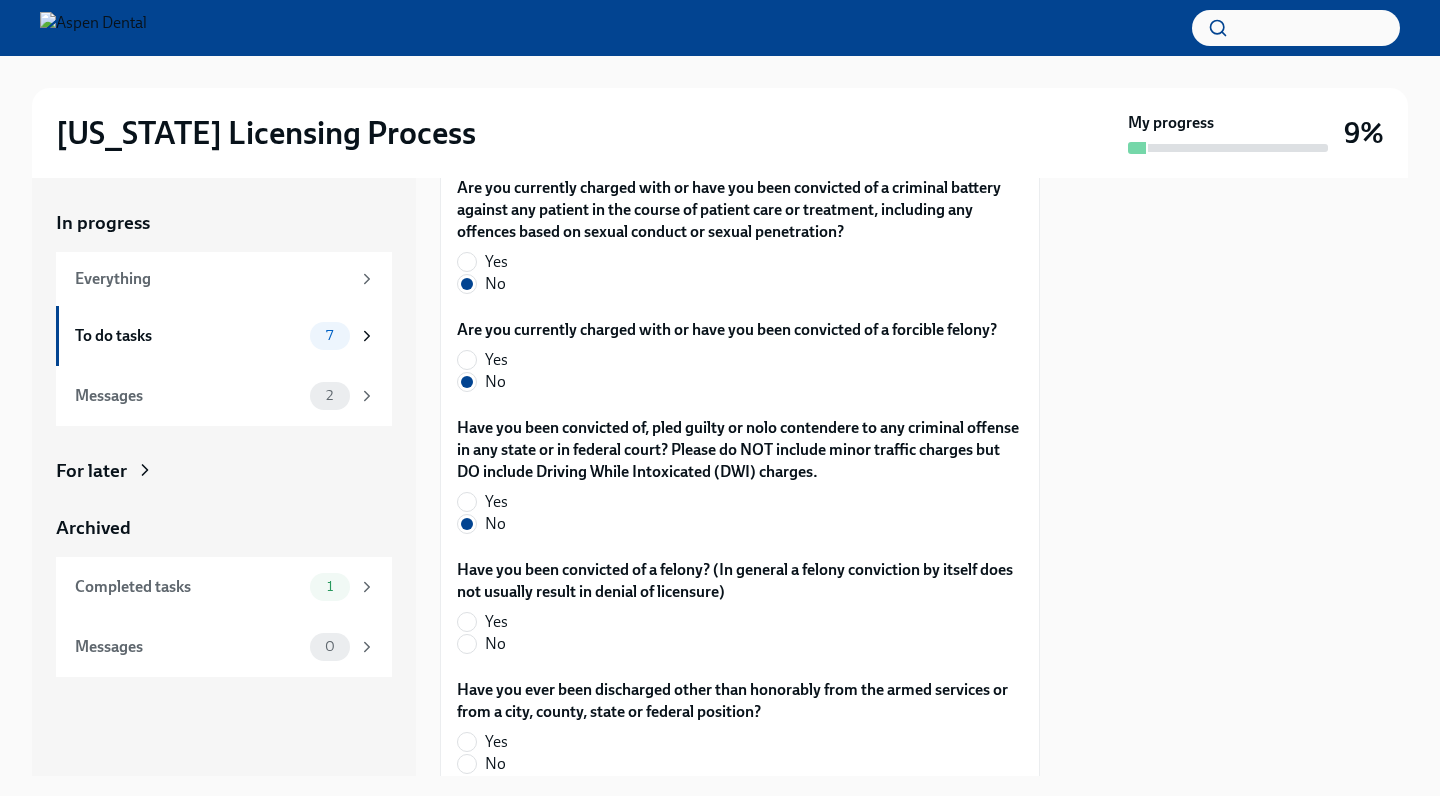 scroll, scrollTop: 3631, scrollLeft: 0, axis: vertical 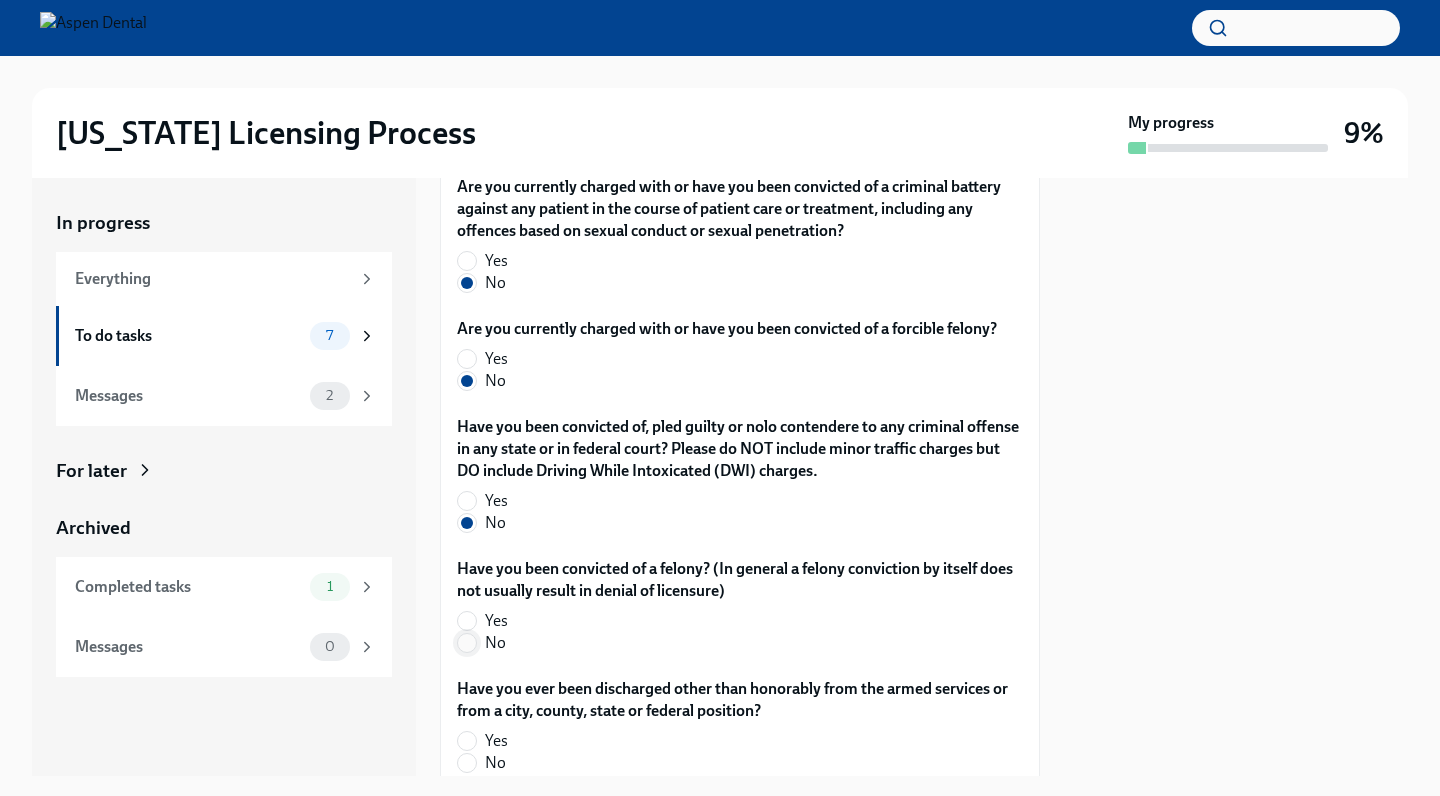 click on "No" at bounding box center [467, 643] 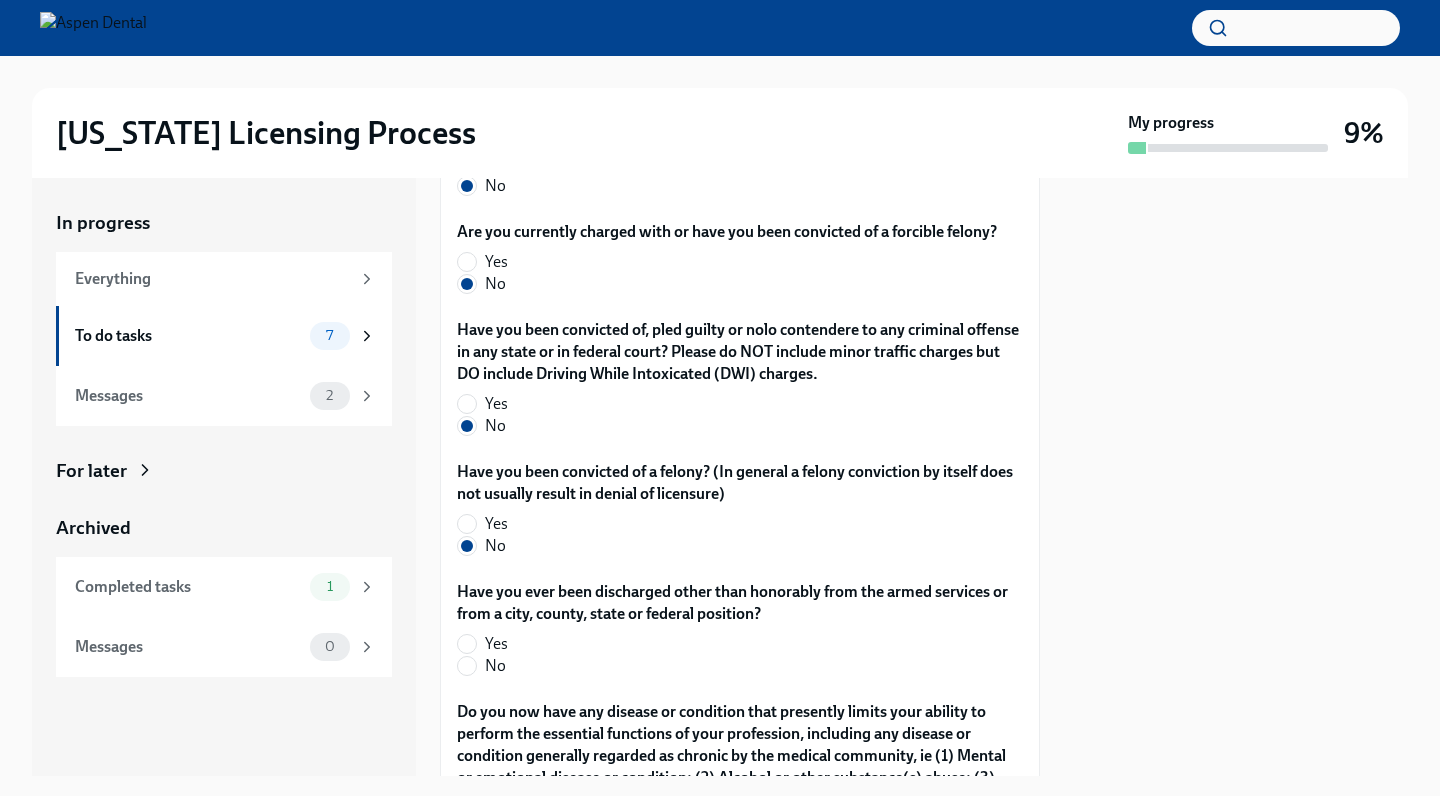 scroll, scrollTop: 3753, scrollLeft: 0, axis: vertical 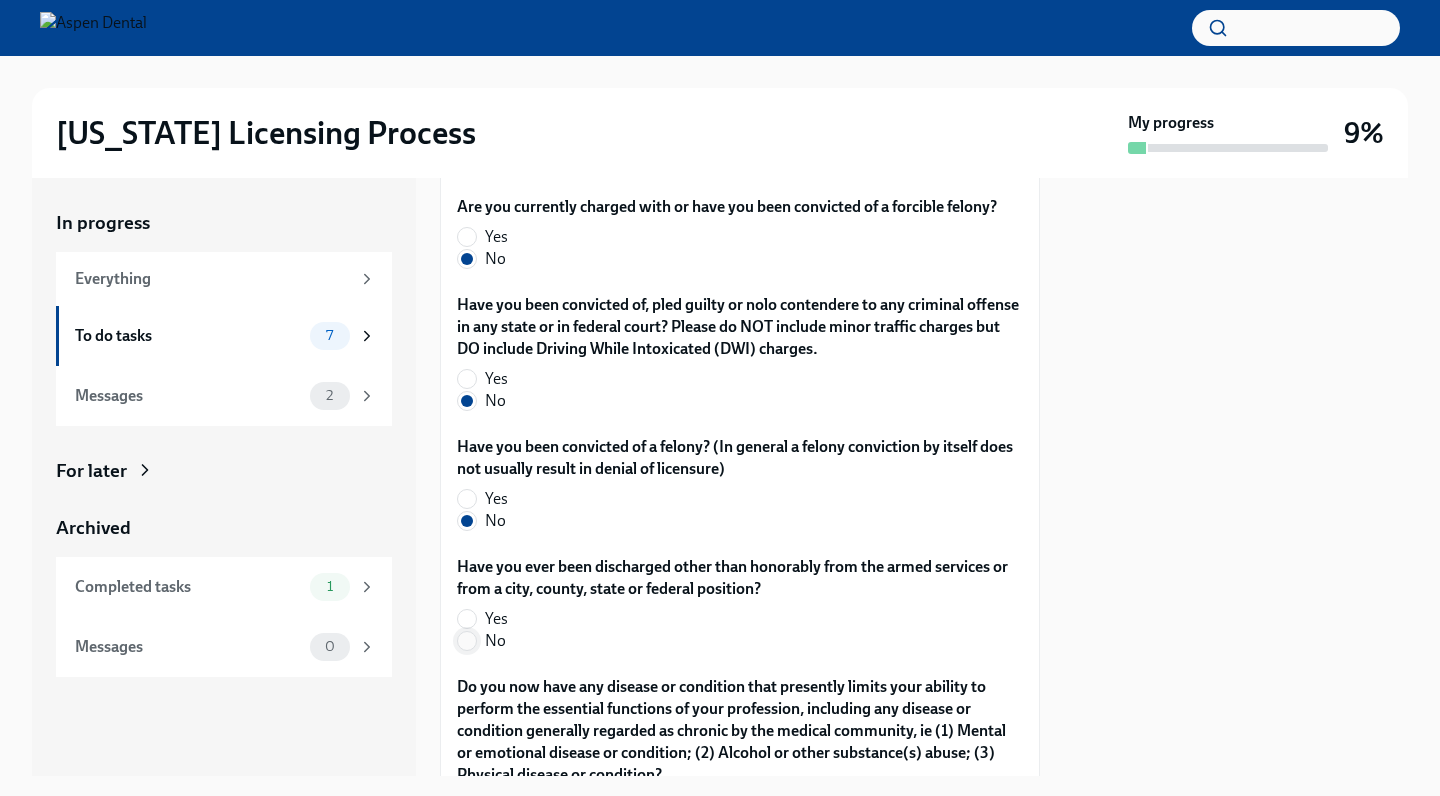 click on "No" at bounding box center [467, 641] 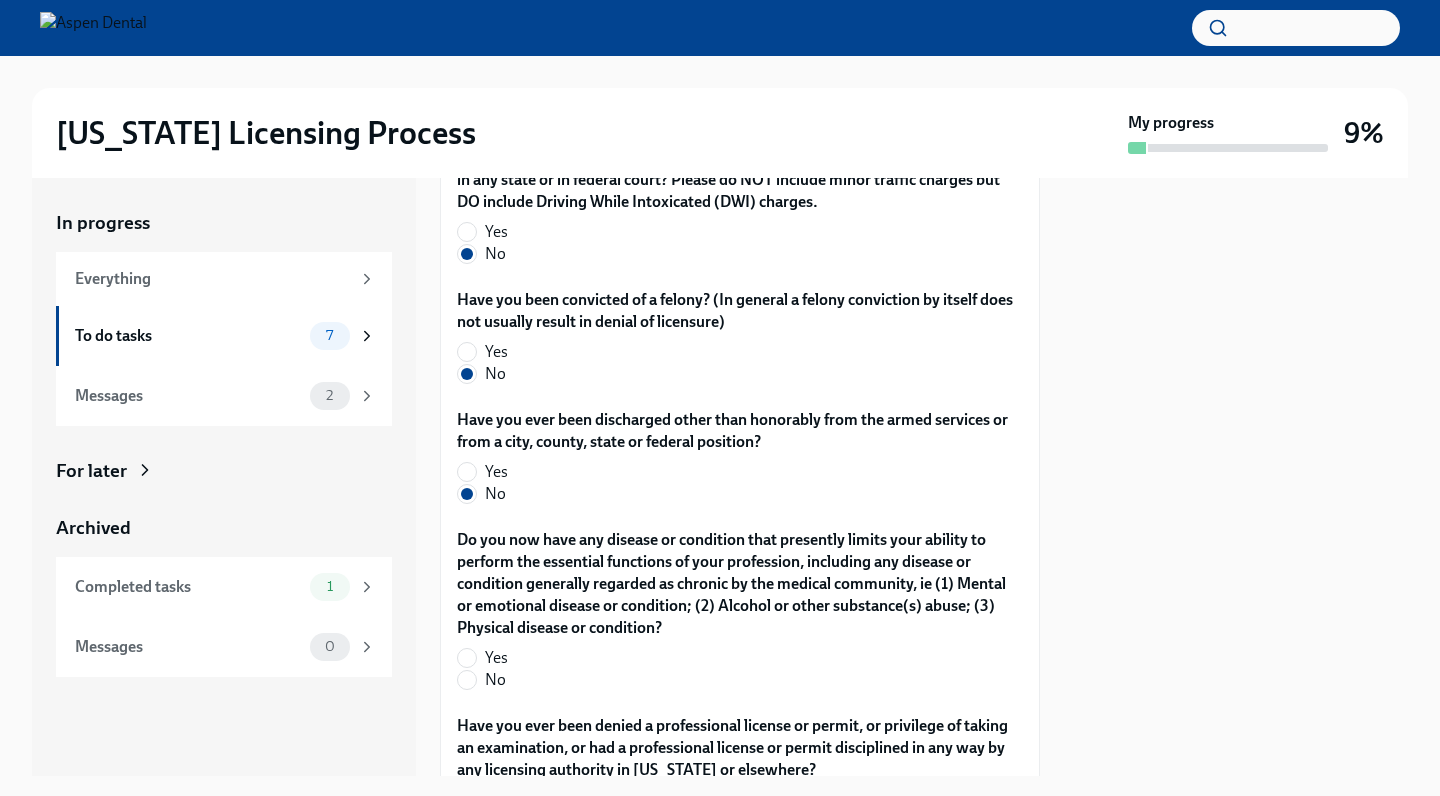 scroll, scrollTop: 3919, scrollLeft: 0, axis: vertical 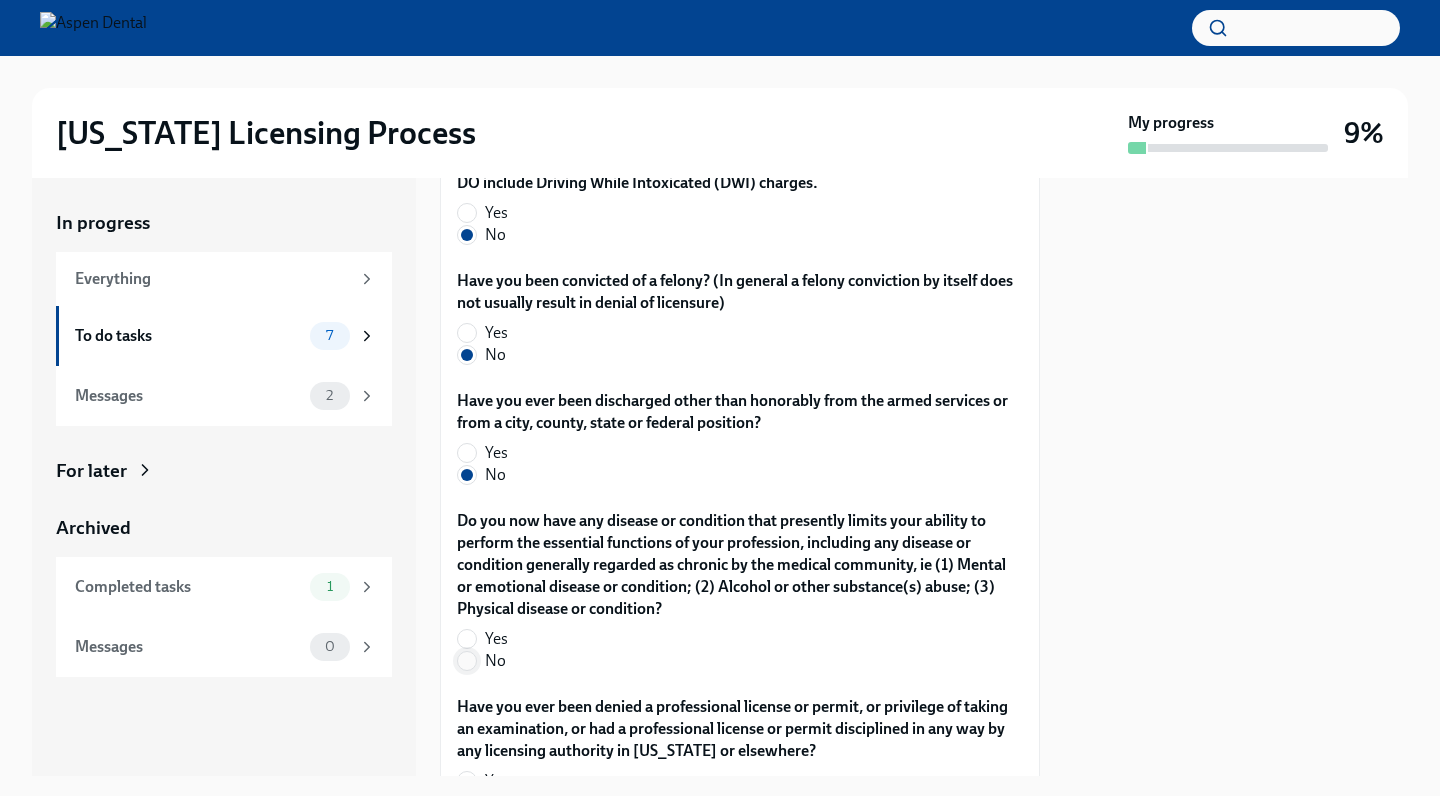 click on "No" at bounding box center (467, 661) 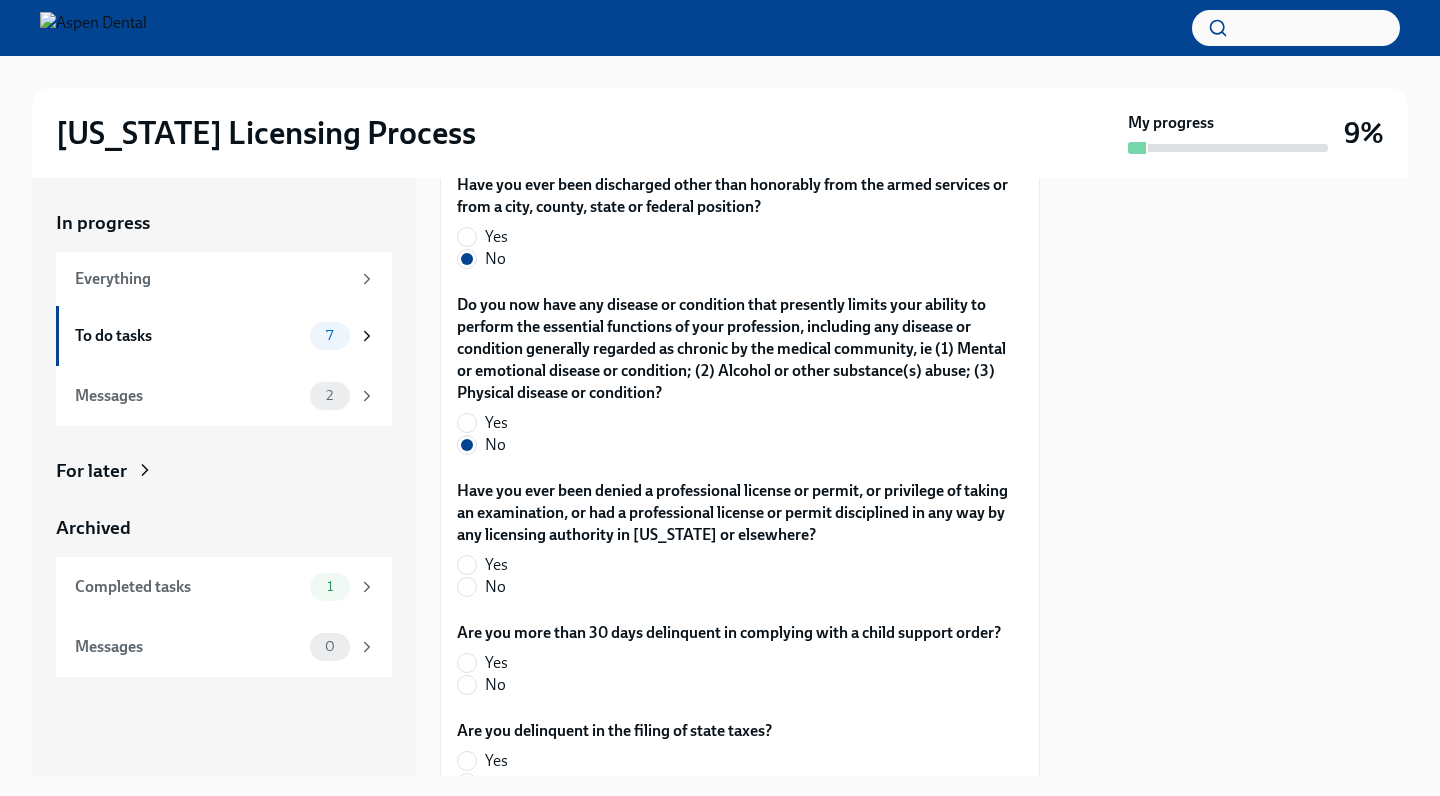 scroll, scrollTop: 4152, scrollLeft: 0, axis: vertical 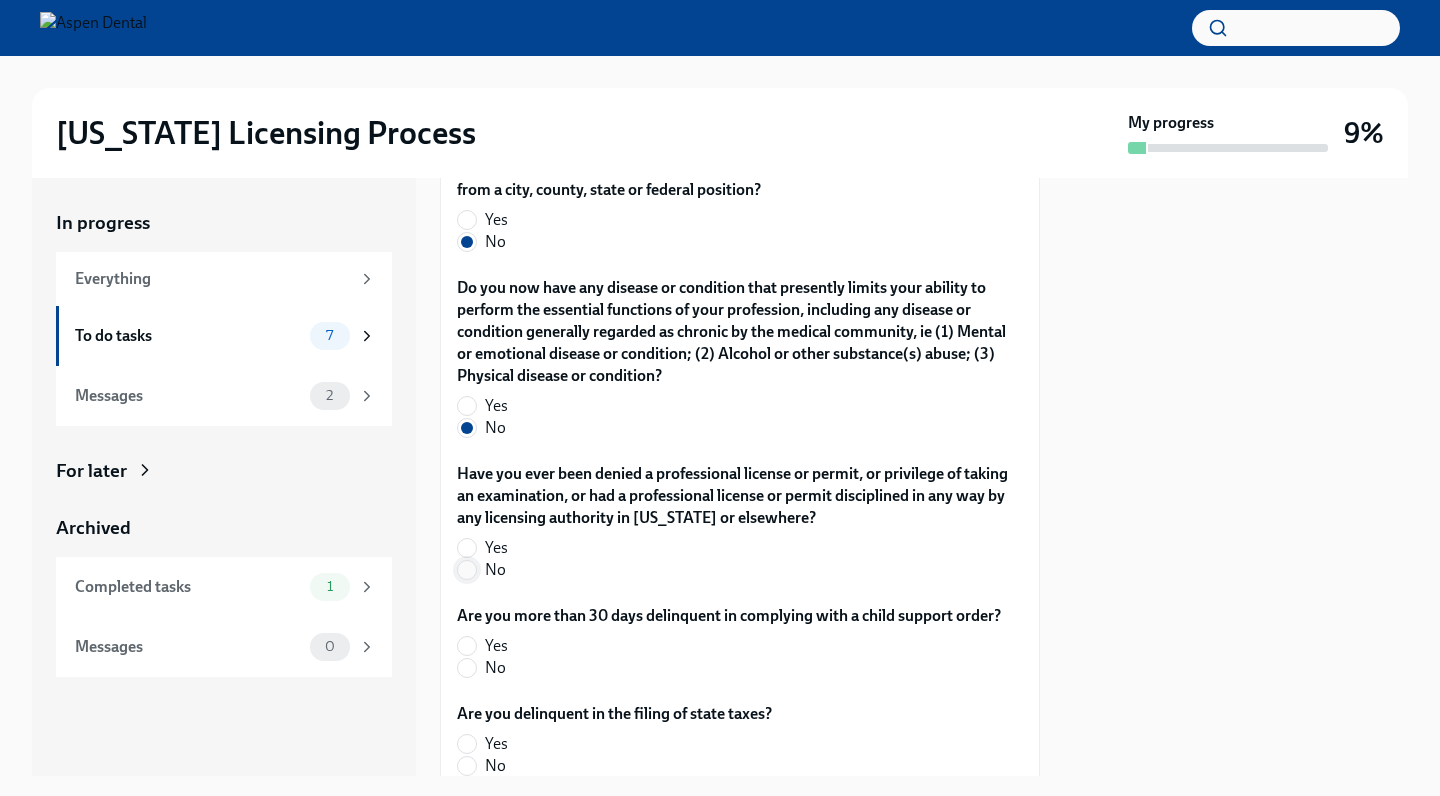 click on "No" at bounding box center (467, 570) 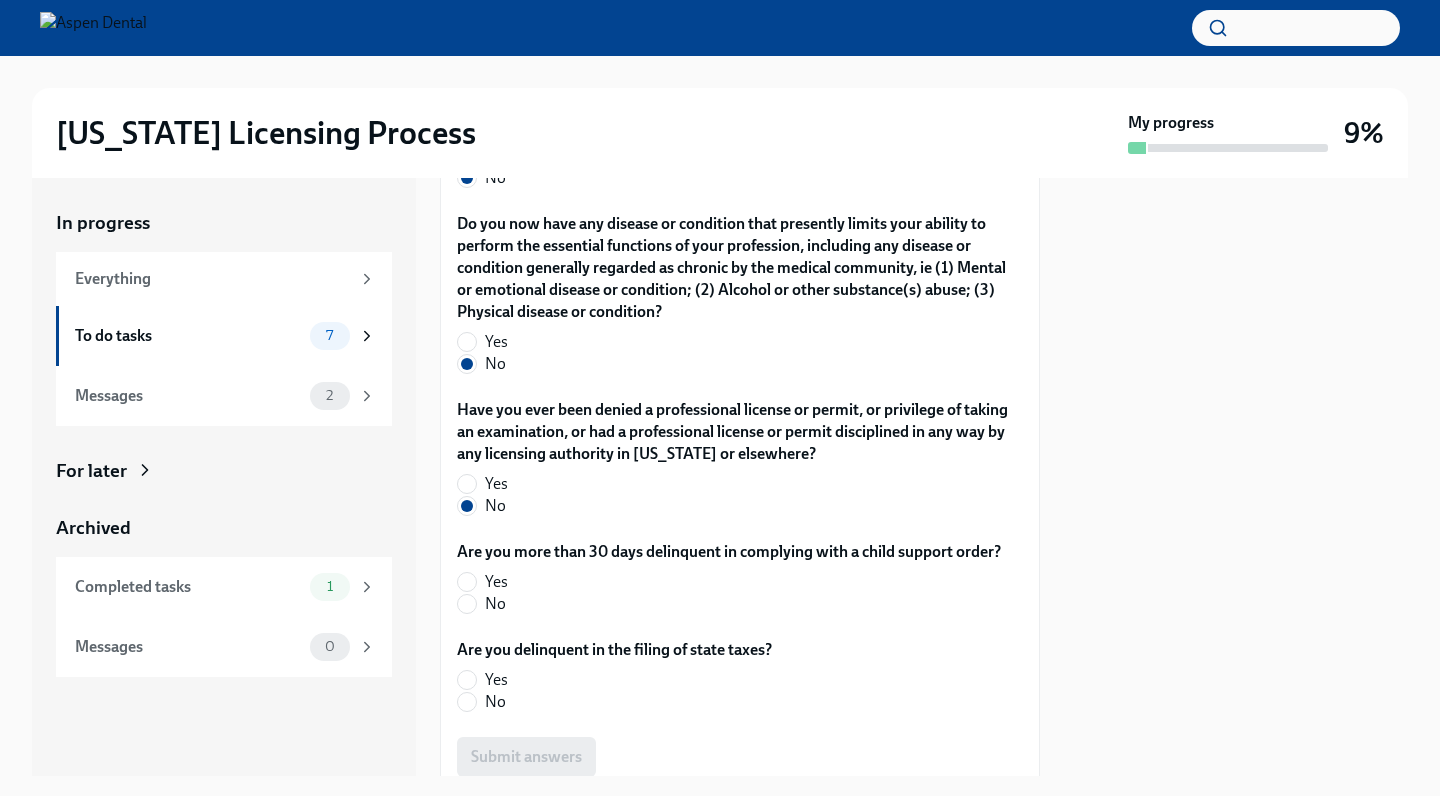 scroll, scrollTop: 4240, scrollLeft: 0, axis: vertical 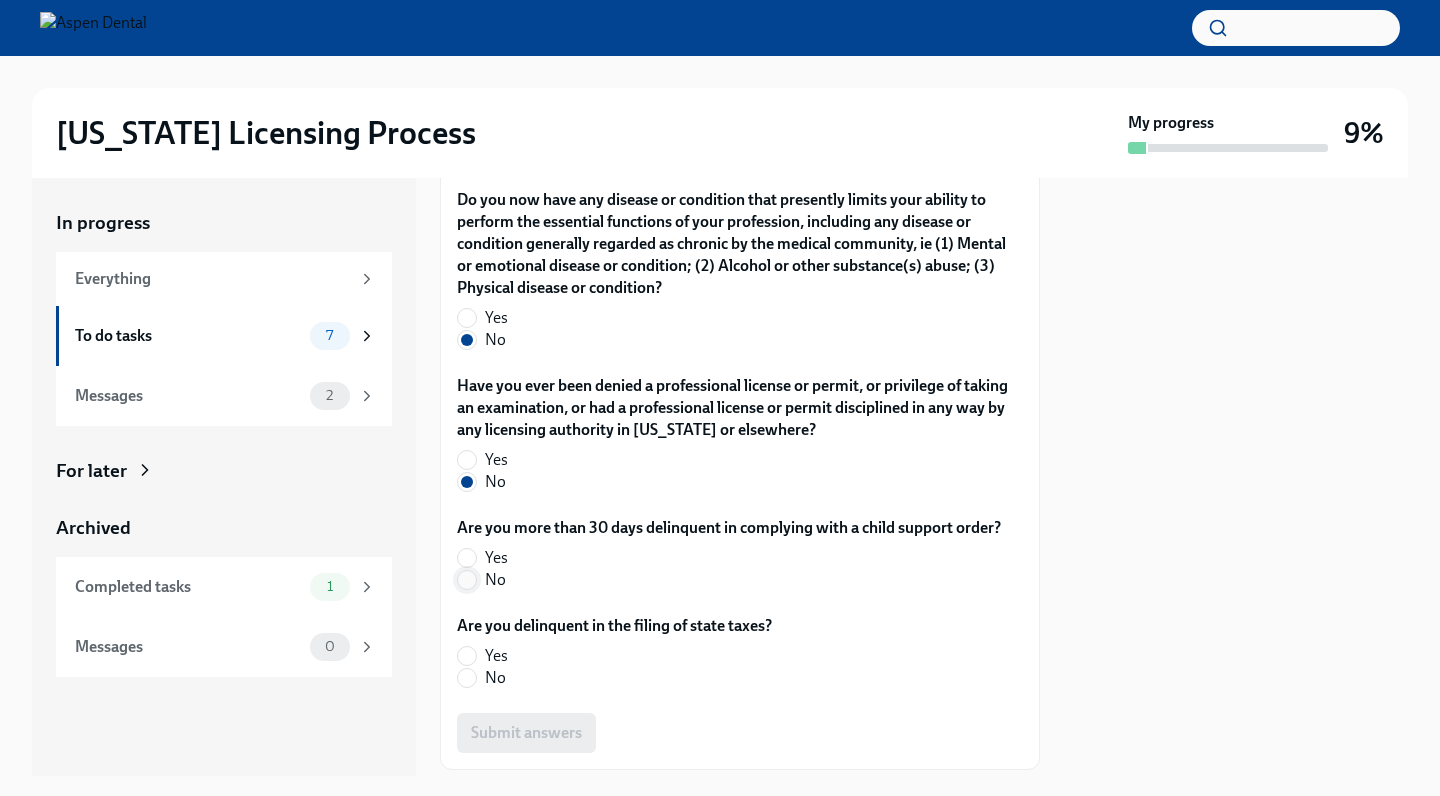 click on "No" at bounding box center (467, 580) 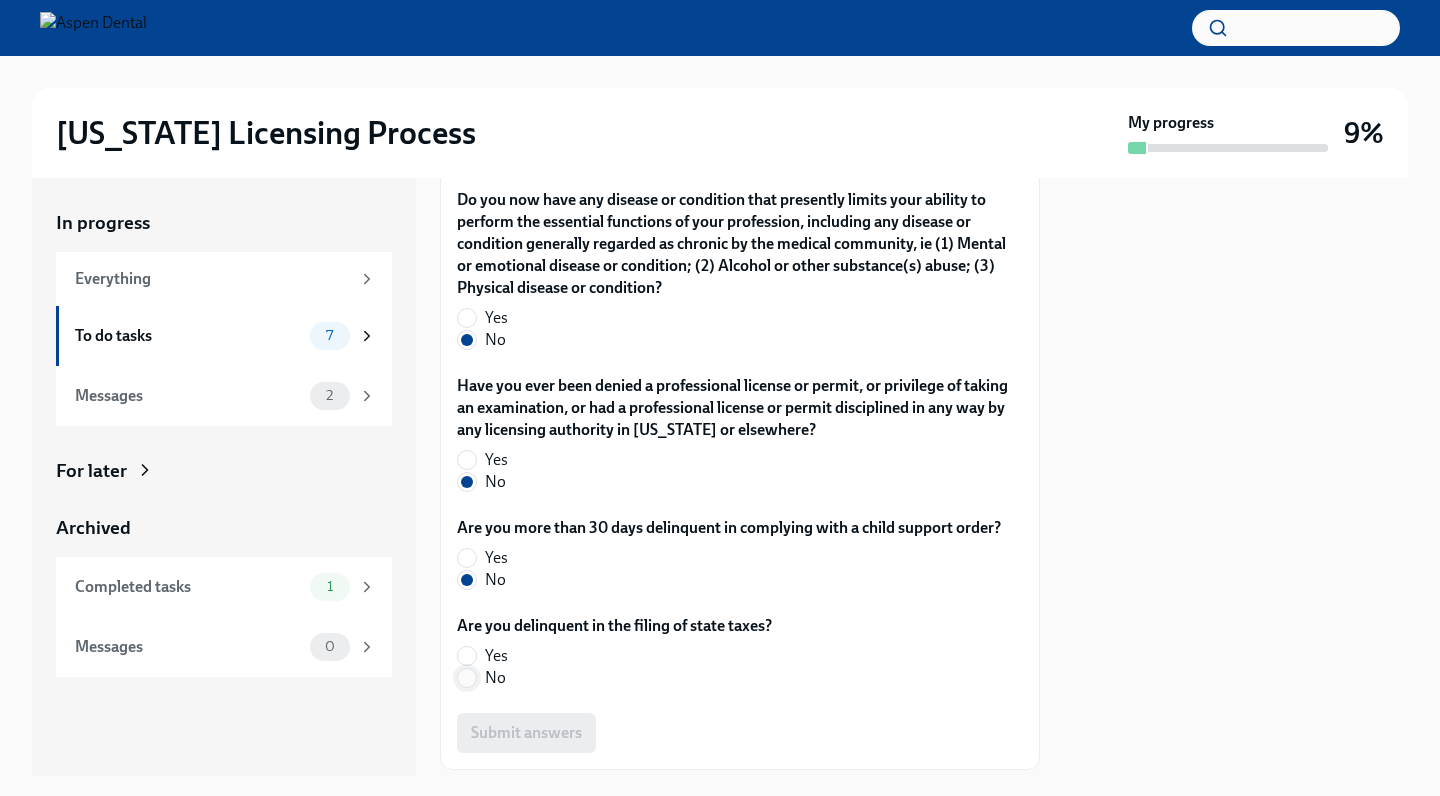 click on "No" at bounding box center (467, 678) 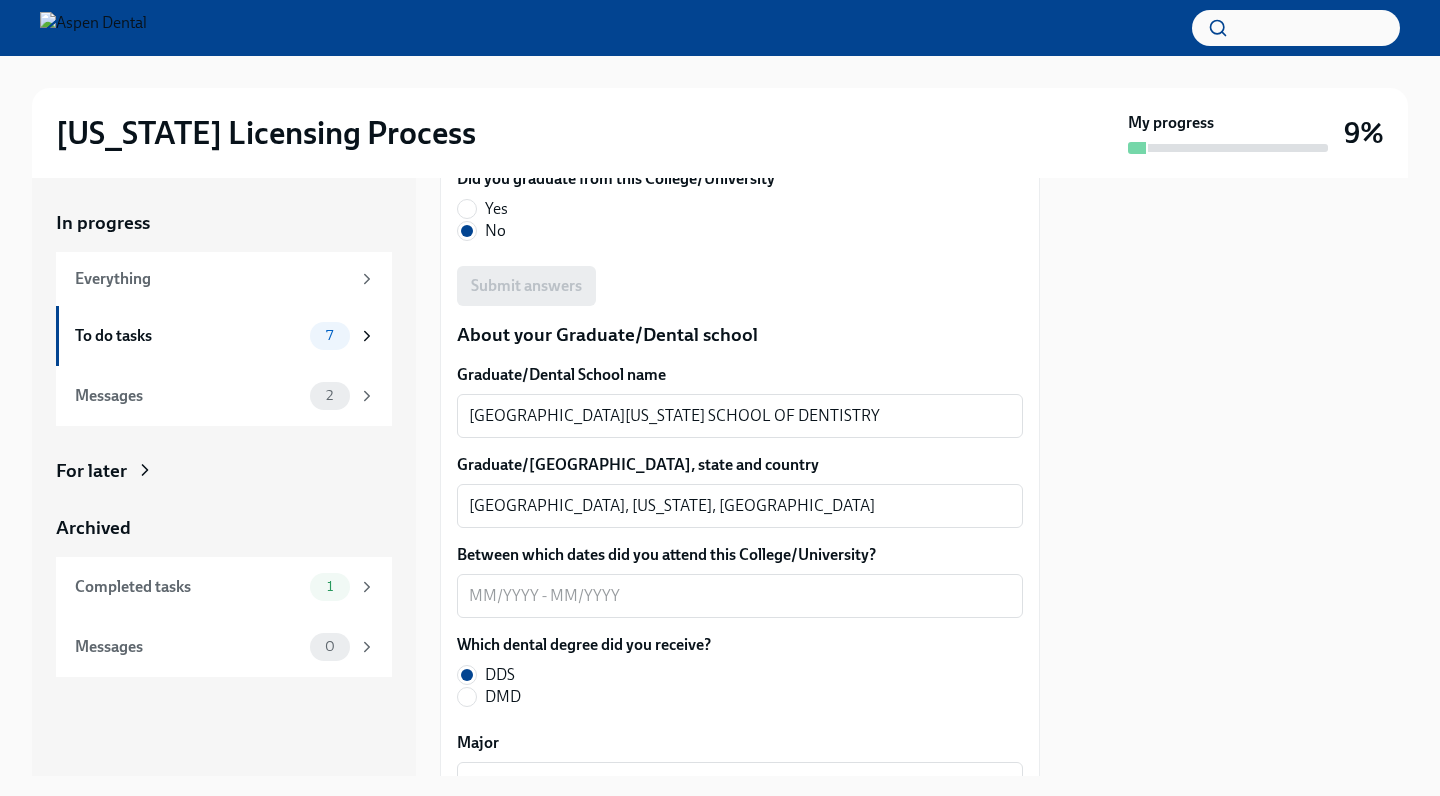 scroll, scrollTop: 2565, scrollLeft: 0, axis: vertical 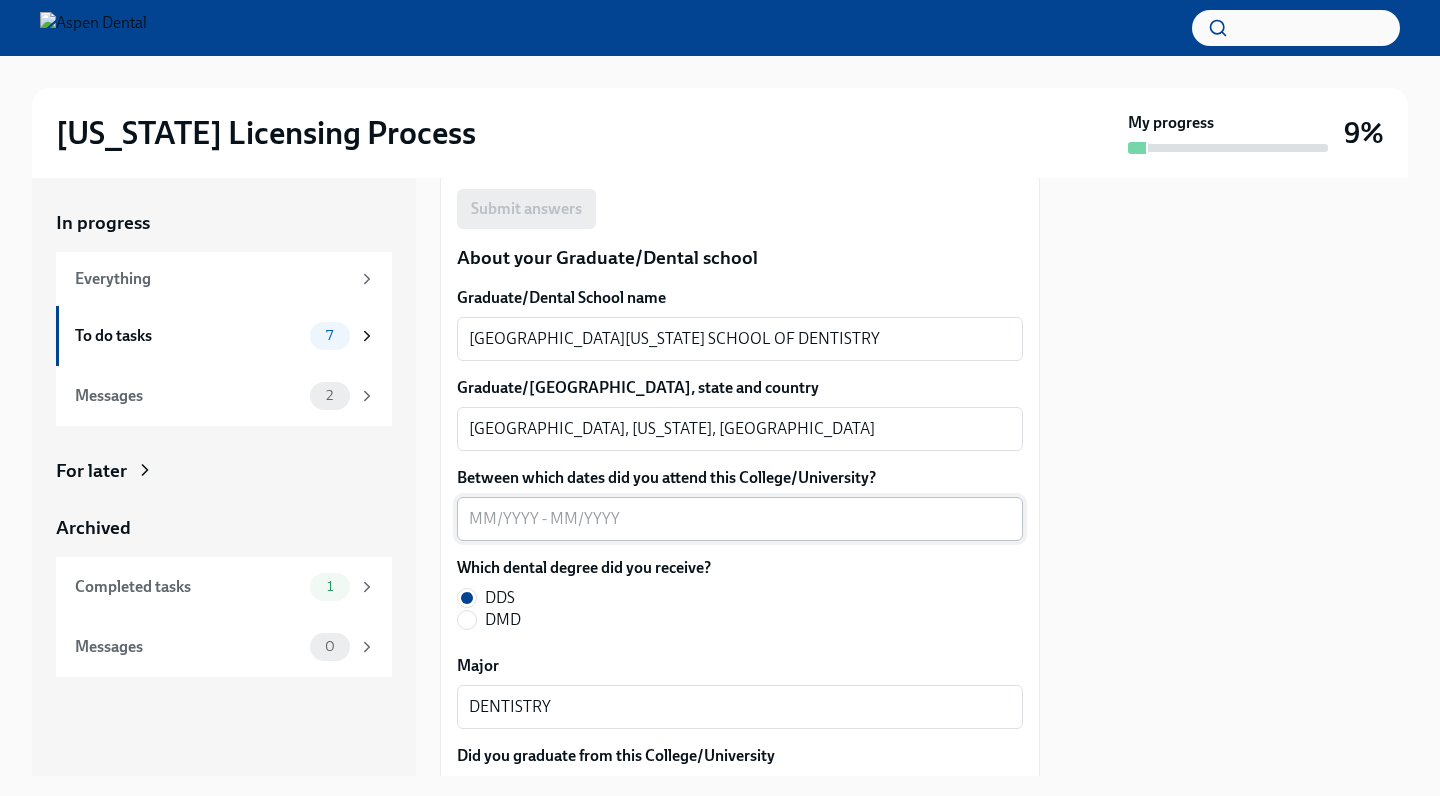 click on "Between which dates did you attend this College/University?" at bounding box center [740, 519] 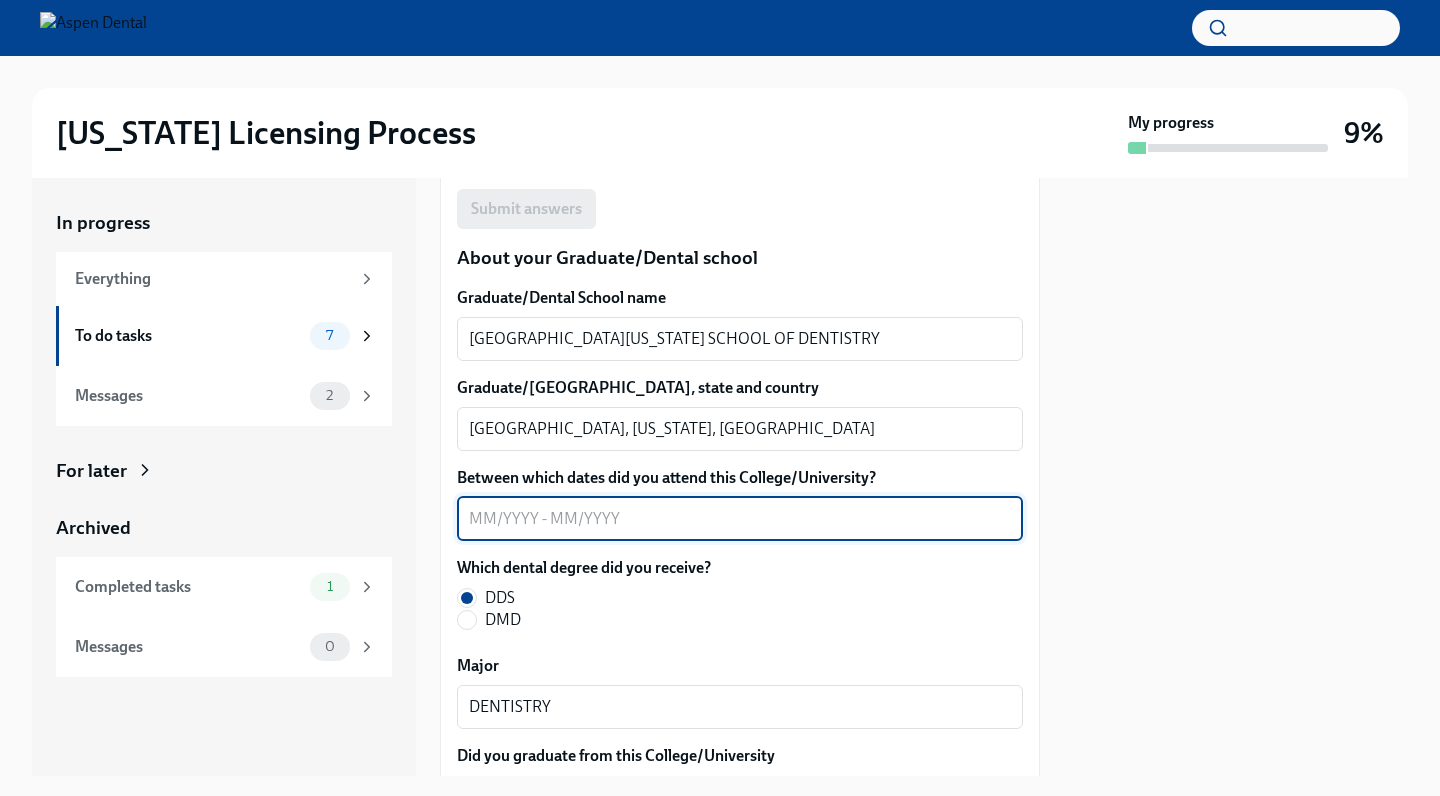 paste on "[DATE] – [DATE]" 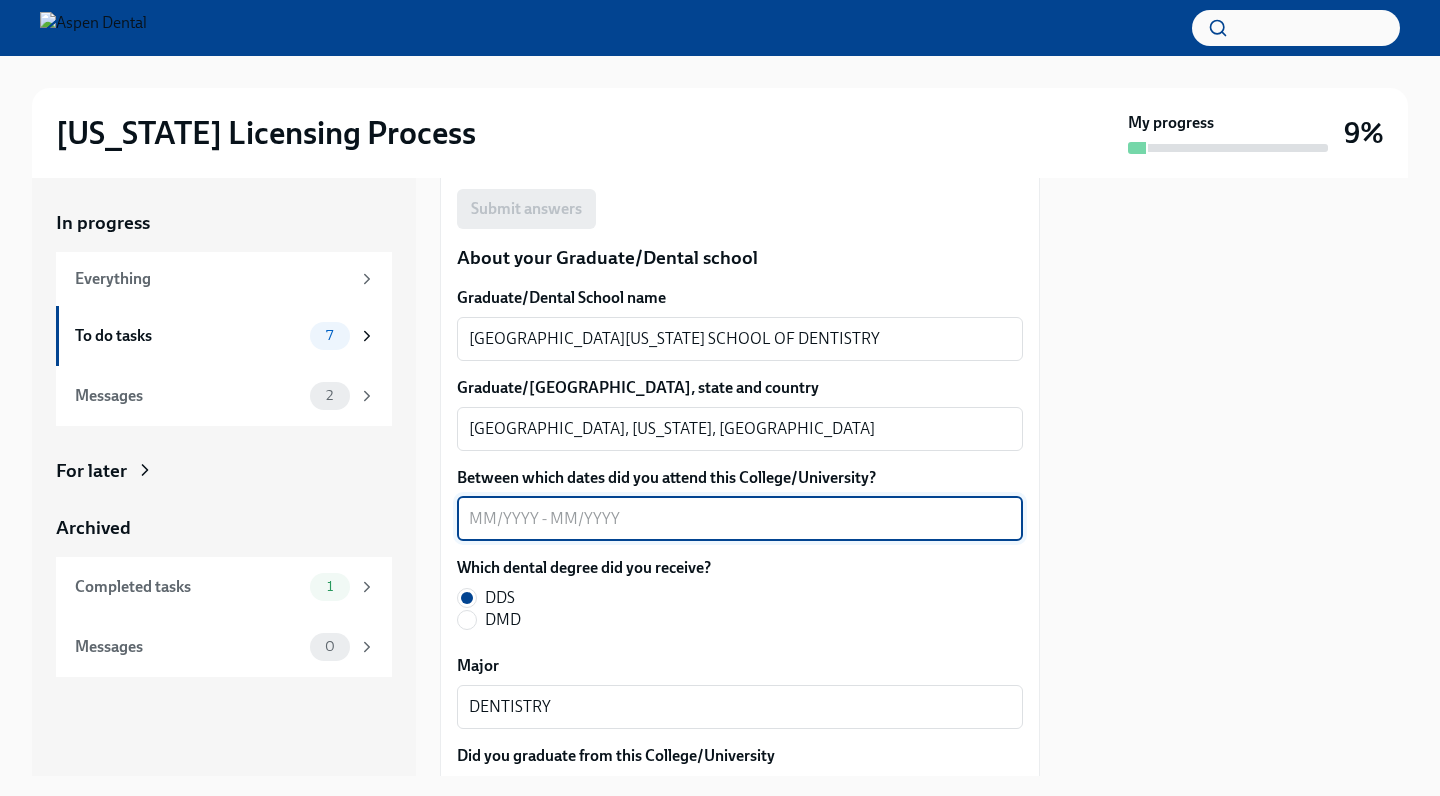 type on "[DATE] – [DATE]" 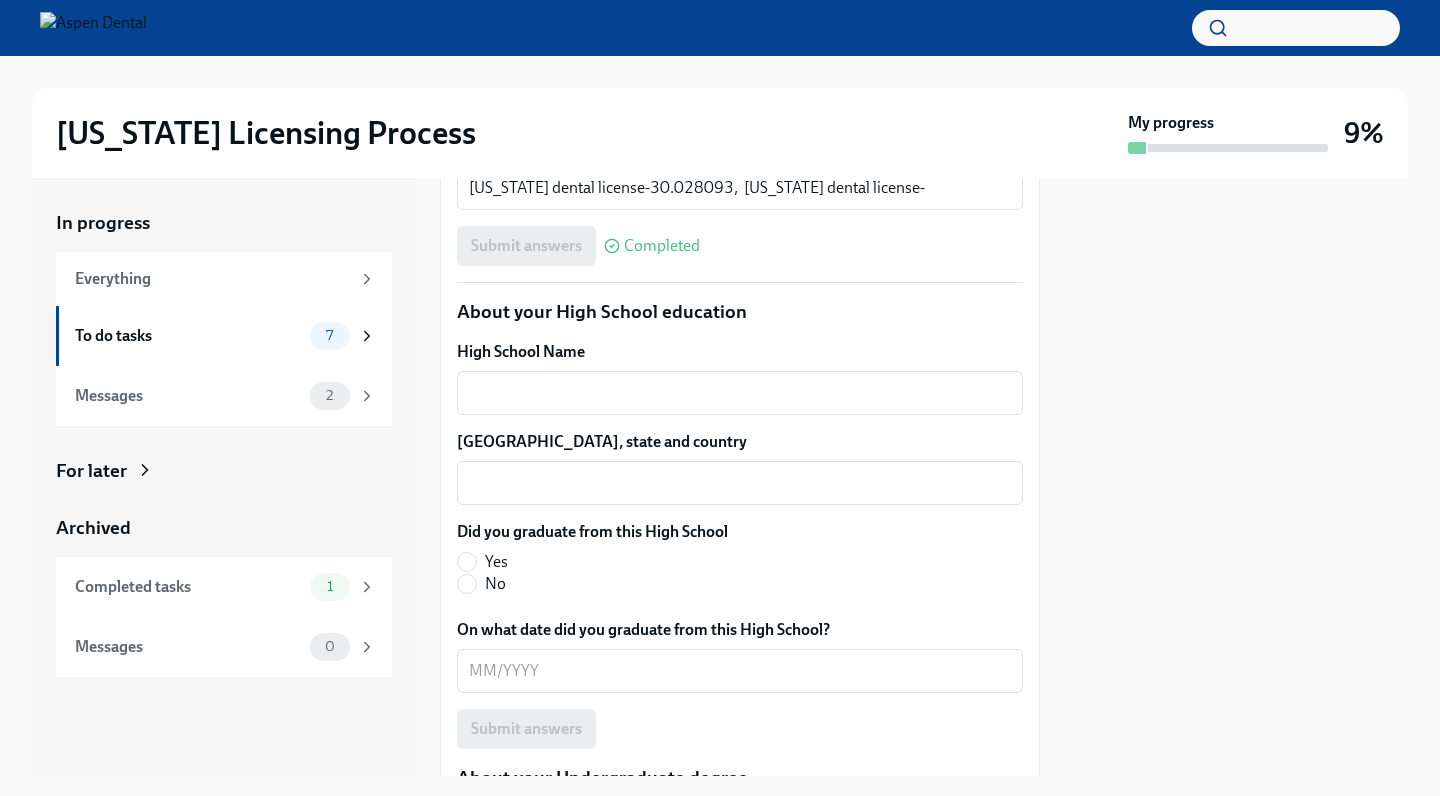 scroll, scrollTop: 1414, scrollLeft: 0, axis: vertical 